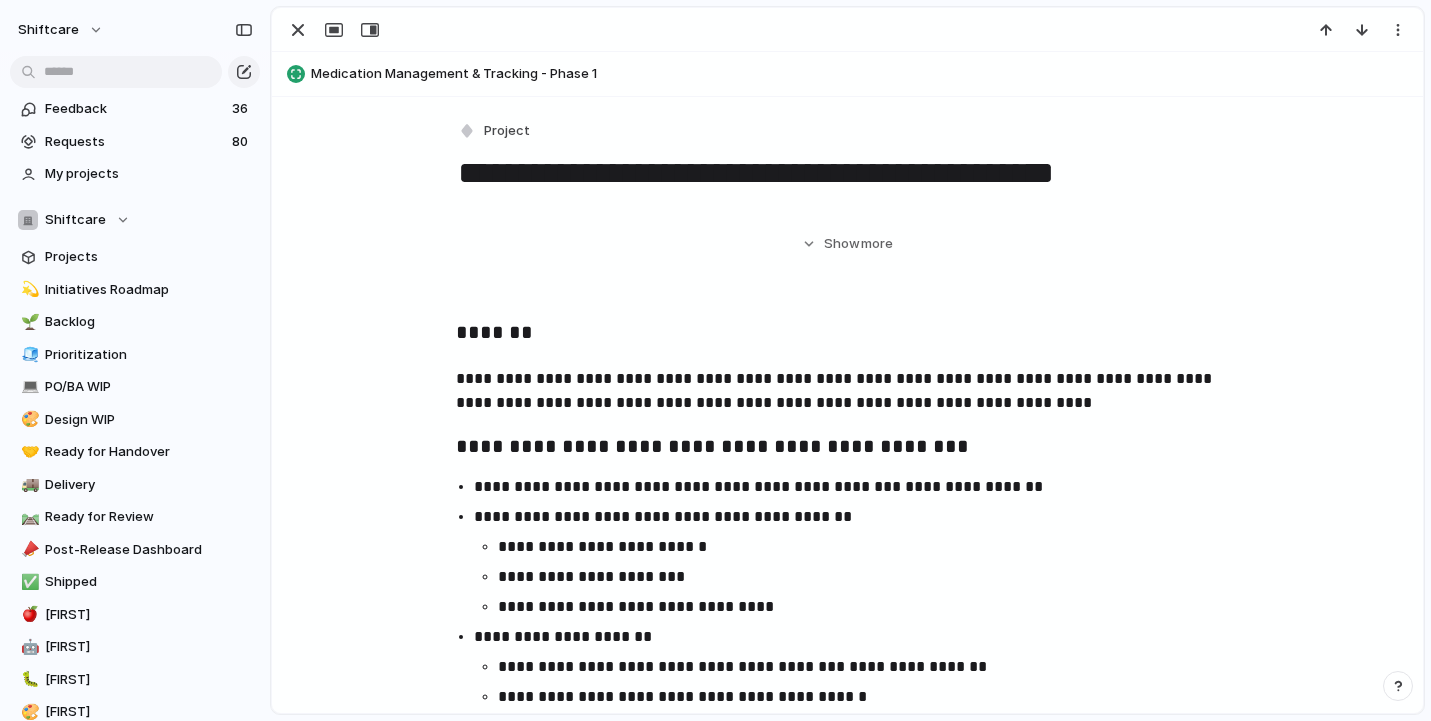 scroll, scrollTop: 0, scrollLeft: 0, axis: both 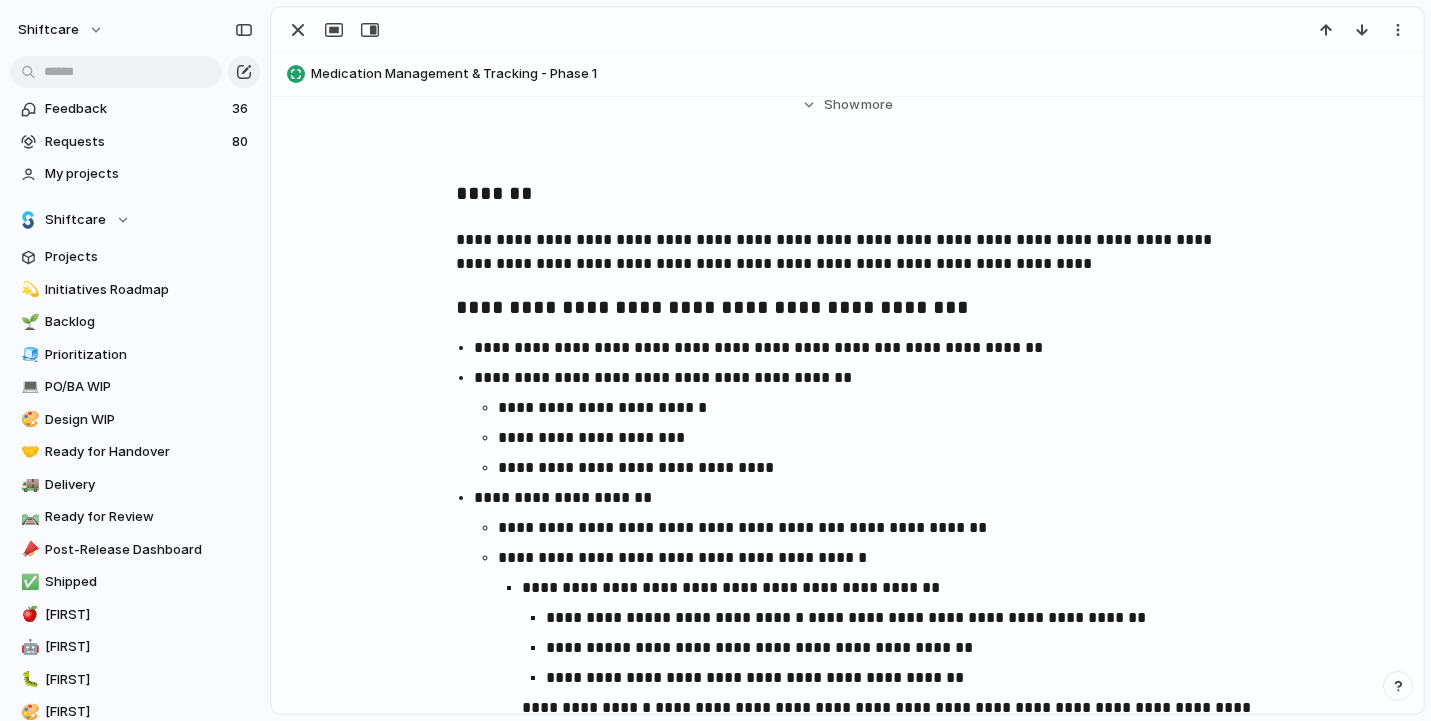 click on "**********" at bounding box center (866, 348) 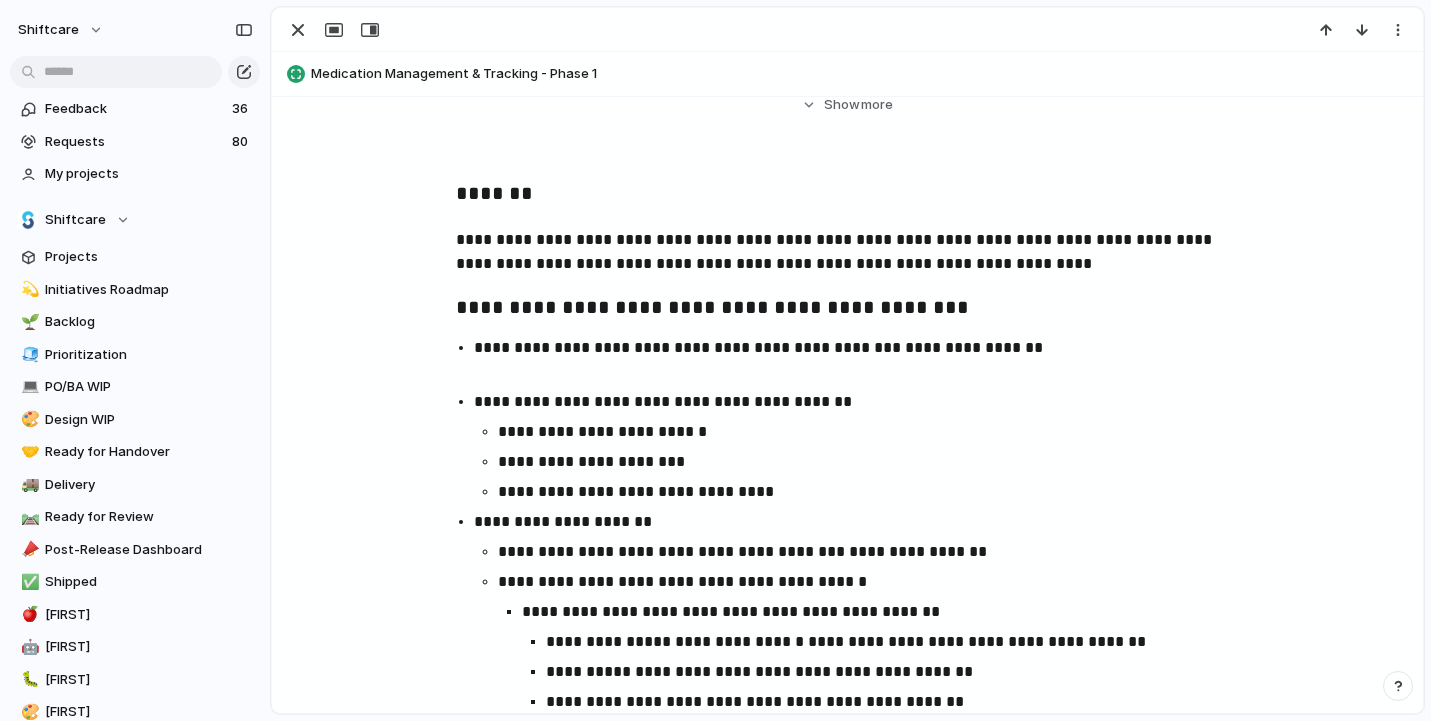 type 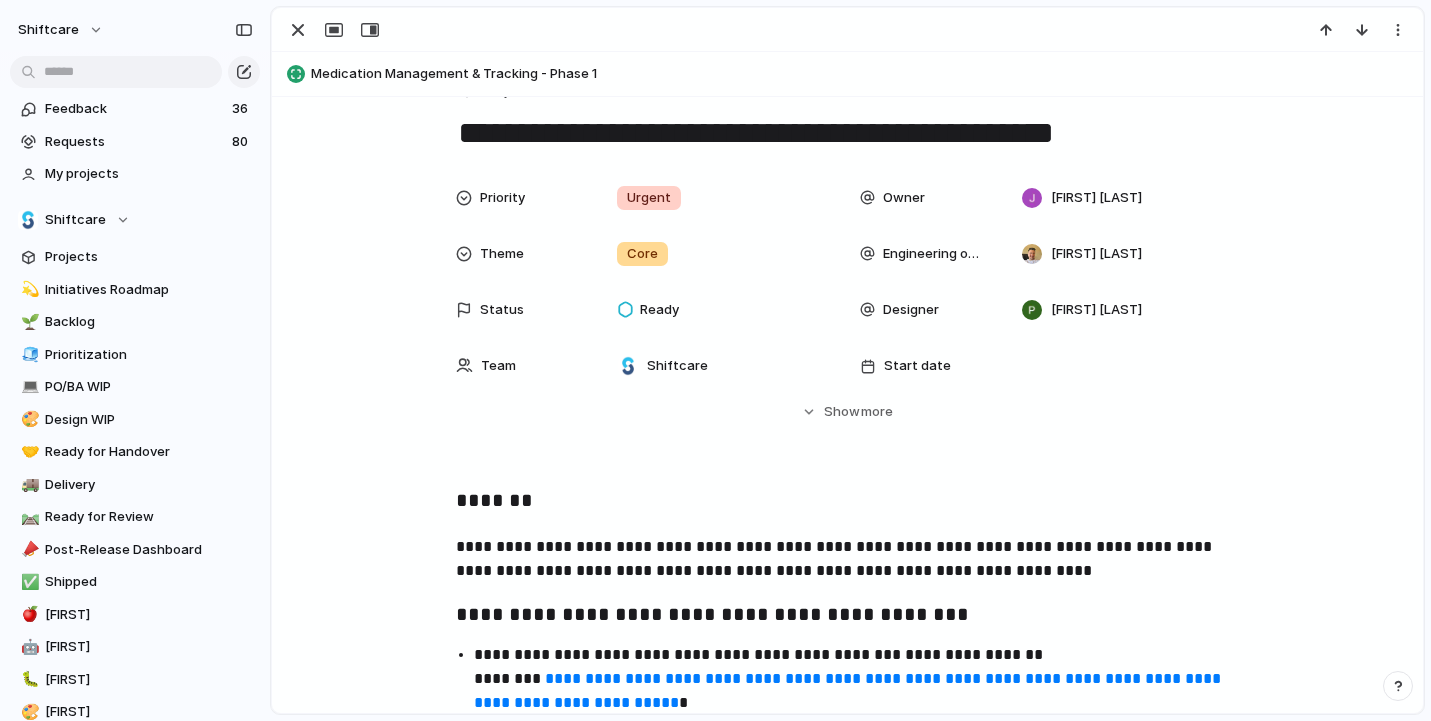 scroll, scrollTop: 35, scrollLeft: 0, axis: vertical 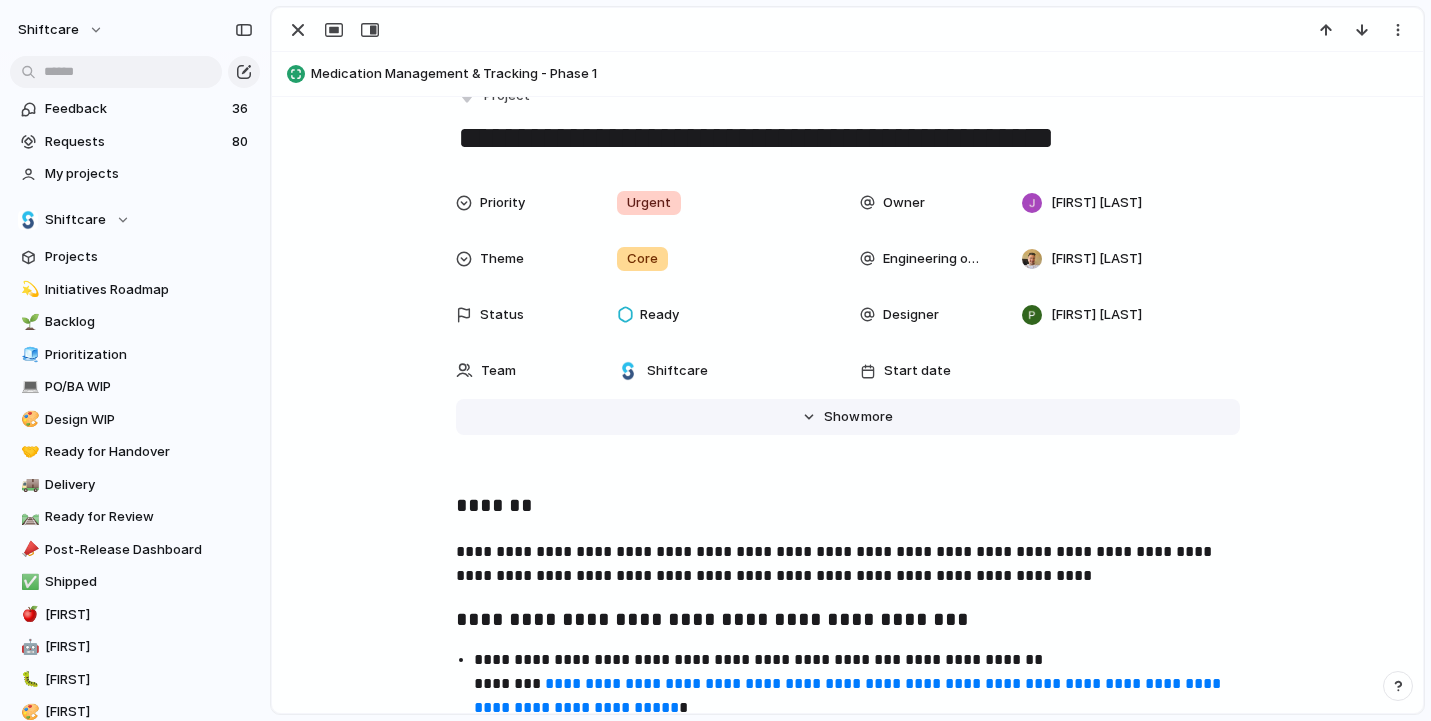 click on "Show" at bounding box center (842, 417) 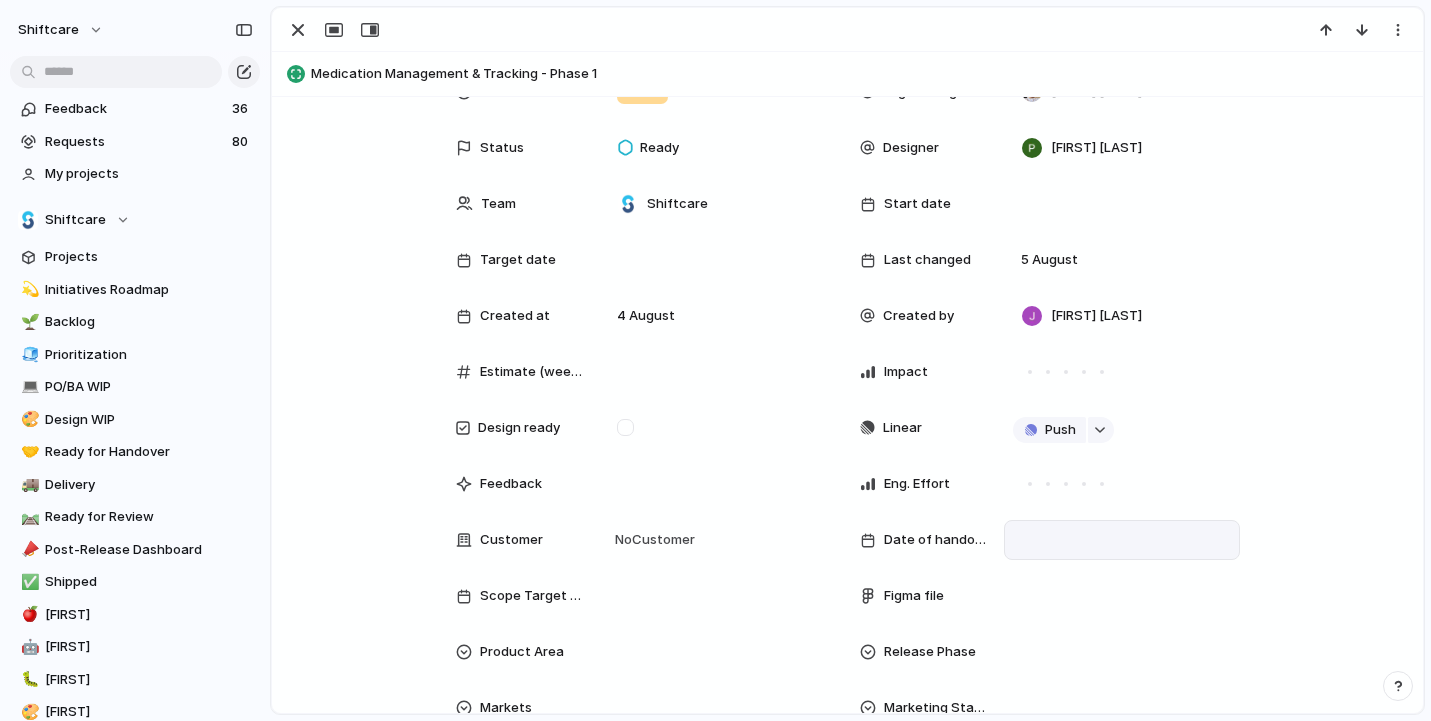 scroll, scrollTop: 339, scrollLeft: 0, axis: vertical 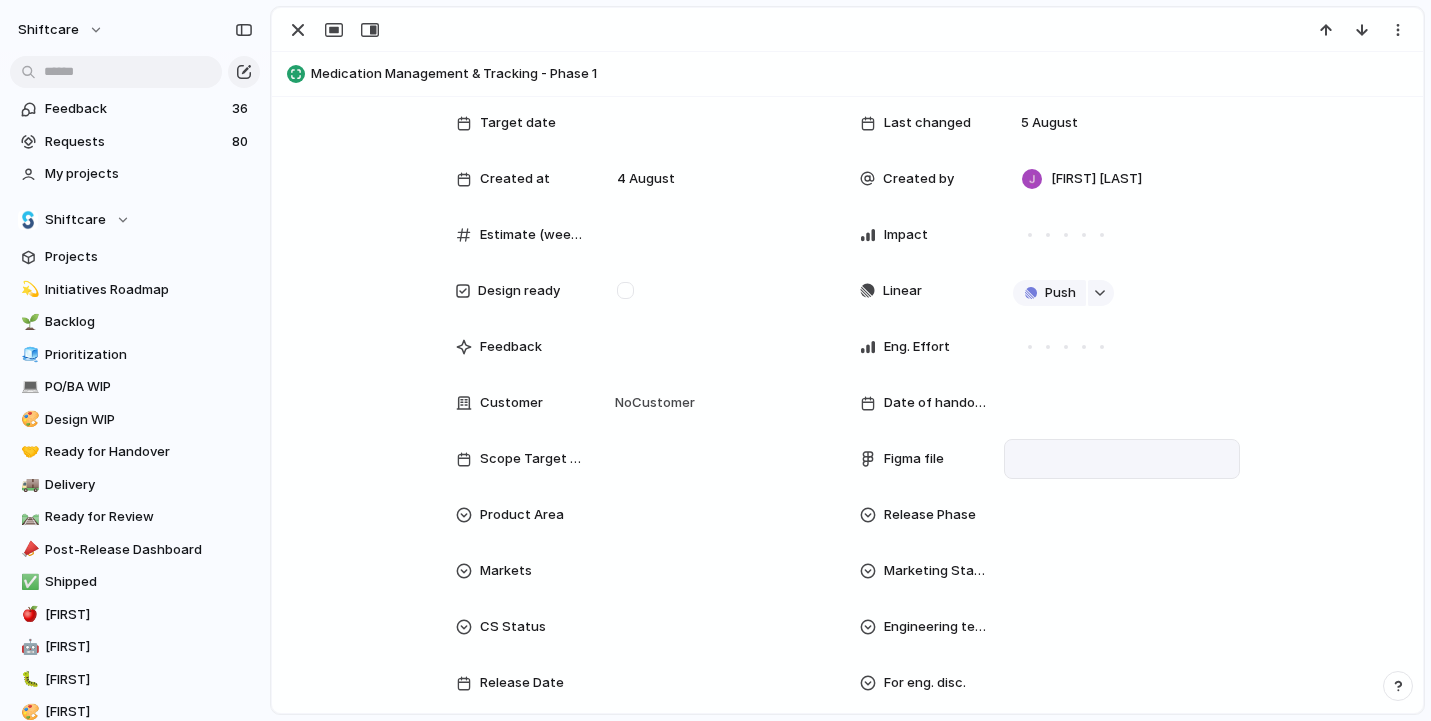 click at bounding box center [1122, 459] 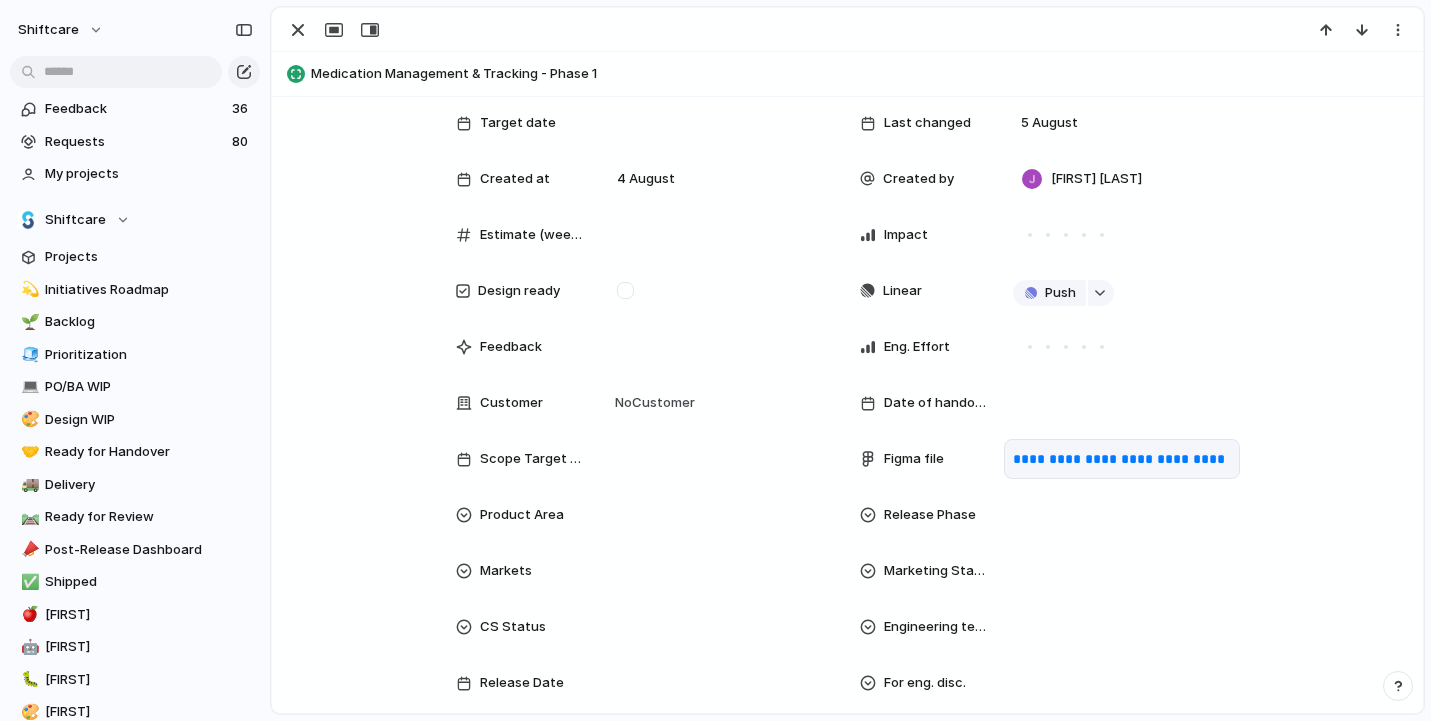 scroll, scrollTop: 31, scrollLeft: 0, axis: vertical 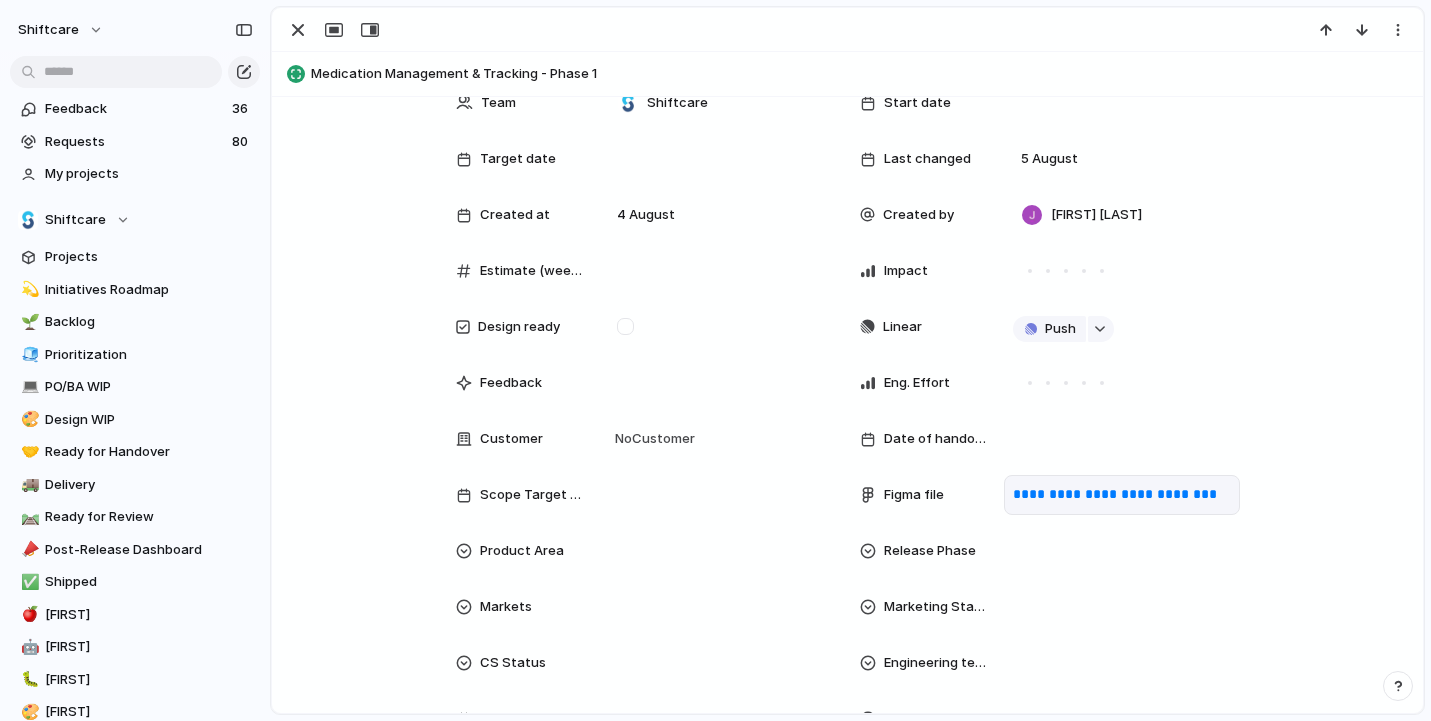 click at bounding box center [625, 326] 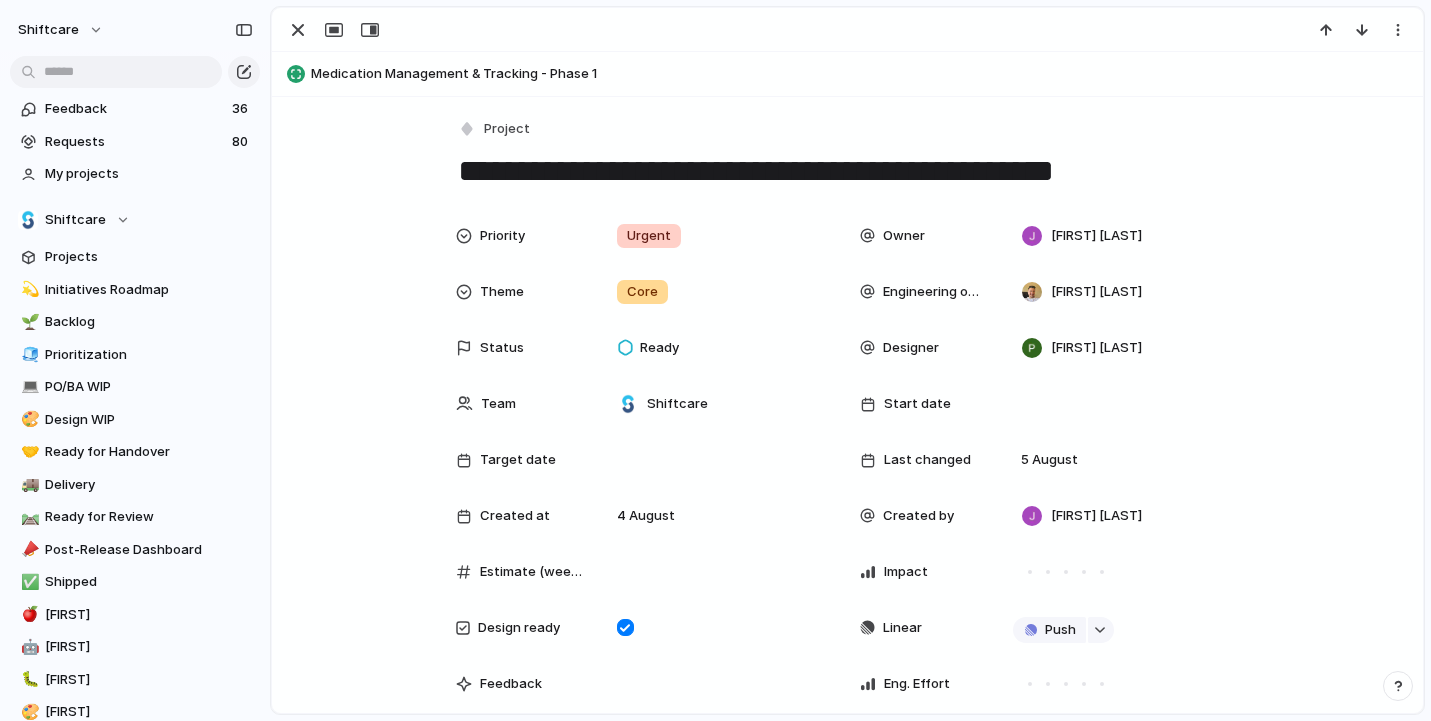scroll, scrollTop: 0, scrollLeft: 0, axis: both 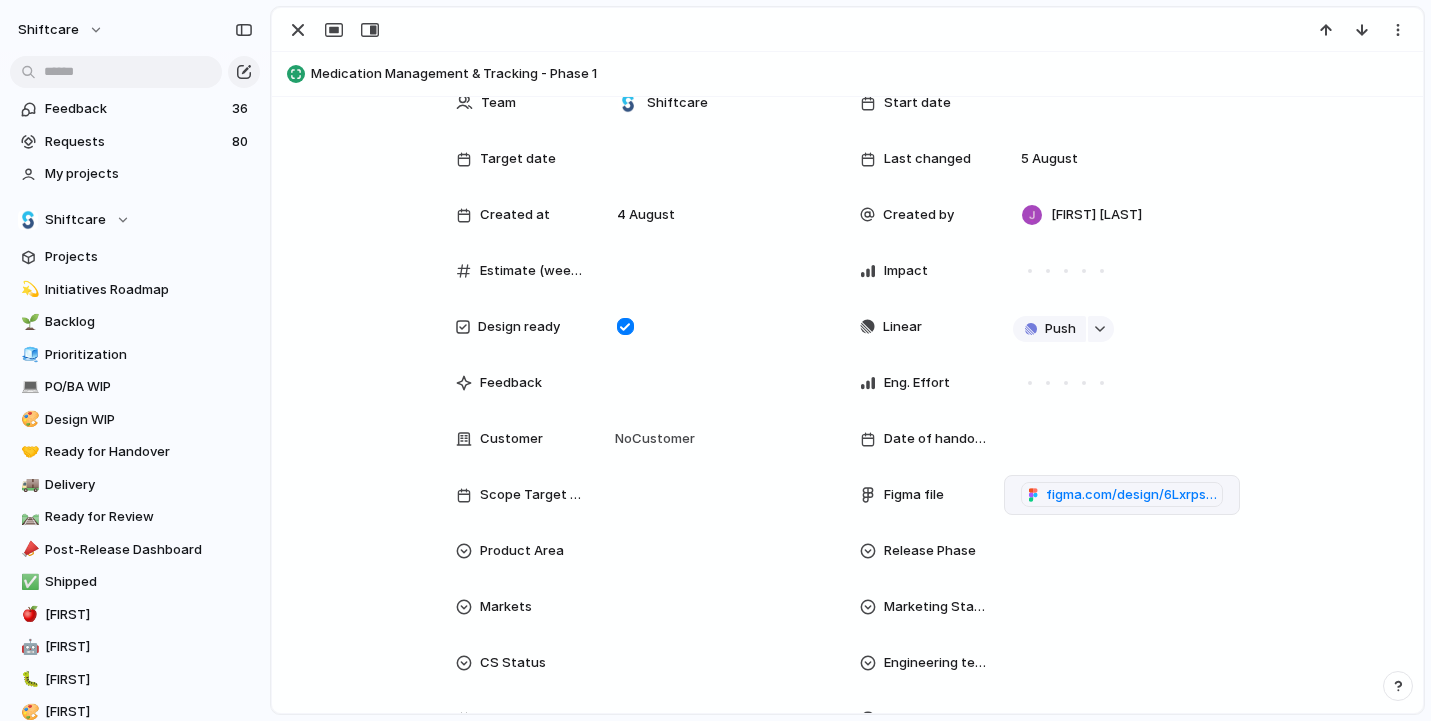 click on "figma.com/design/6LxrpsFtxGDtqw5uvO2DSZ/Medication-Management?node-id=10-126" at bounding box center [1122, 495] 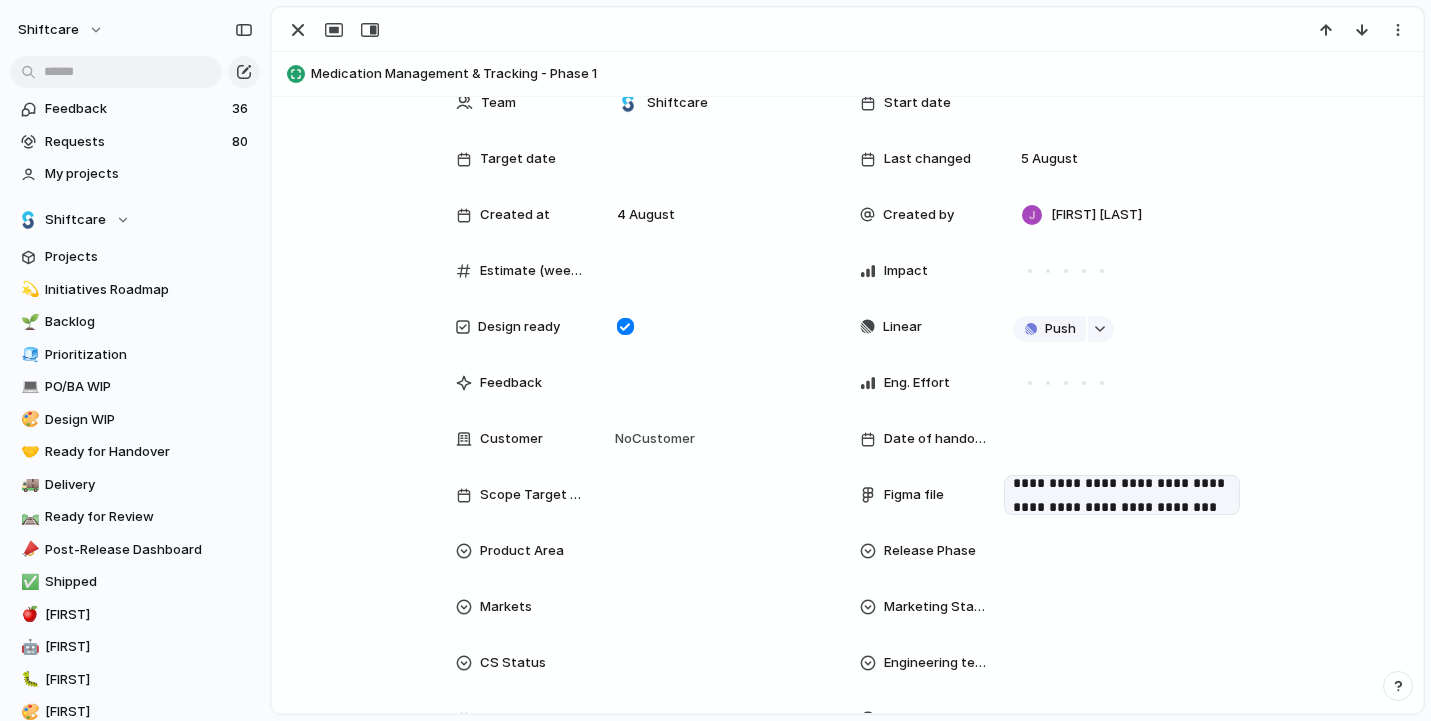 click on "**********" at bounding box center (1122, 495) 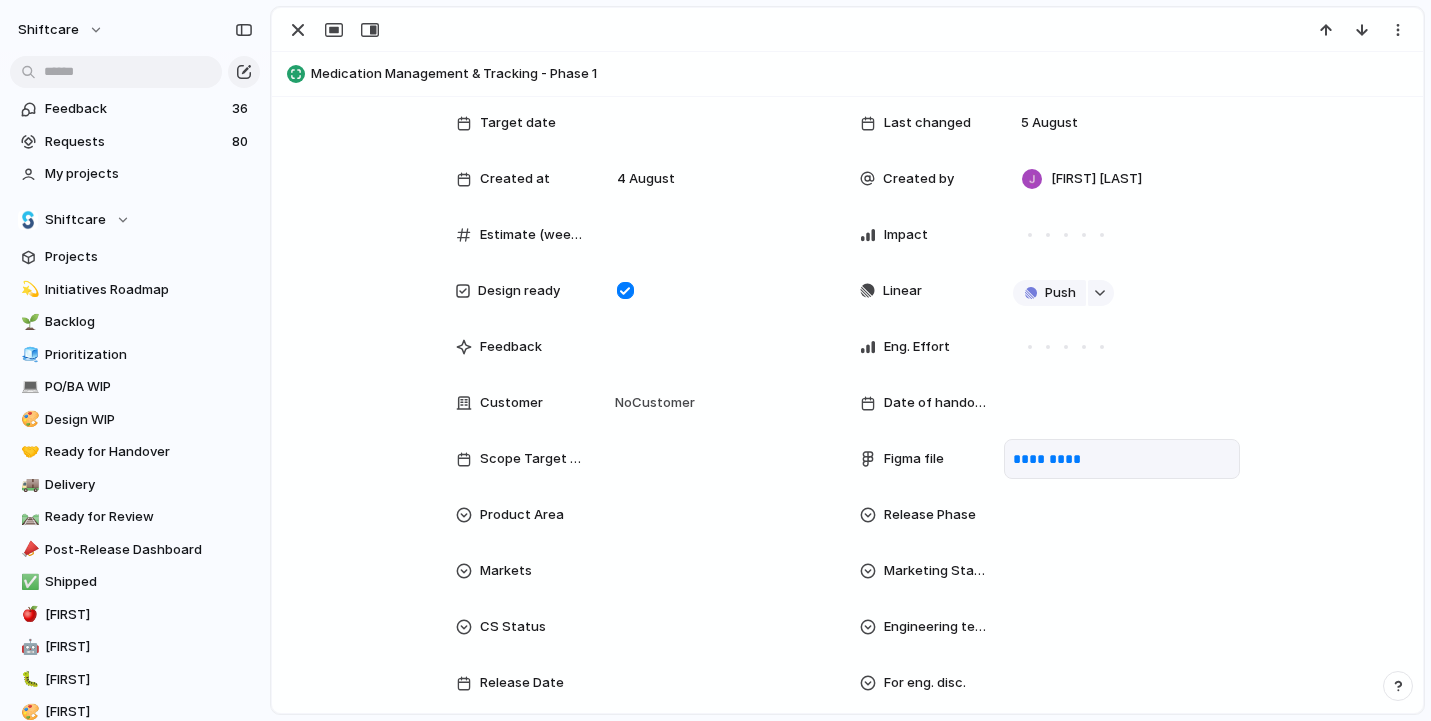 scroll, scrollTop: 91, scrollLeft: 0, axis: vertical 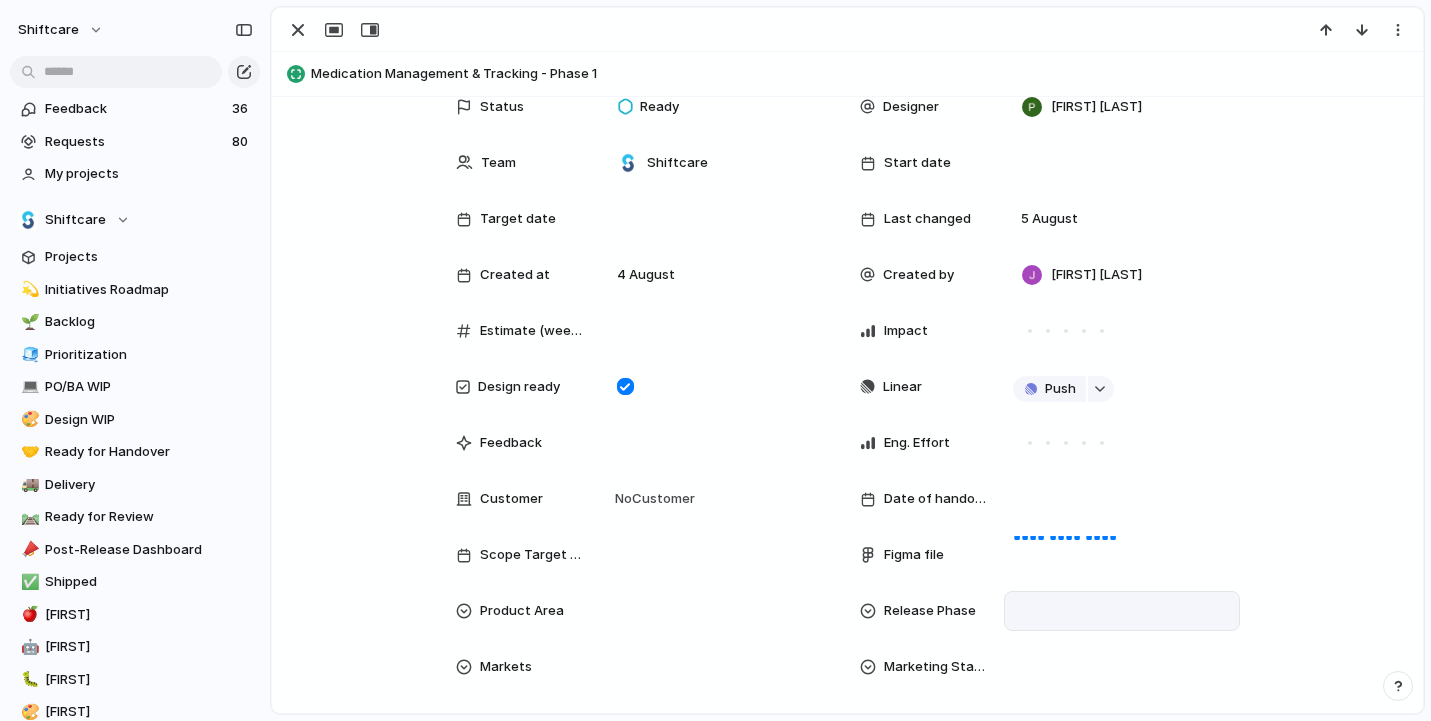 click at bounding box center [1122, 611] 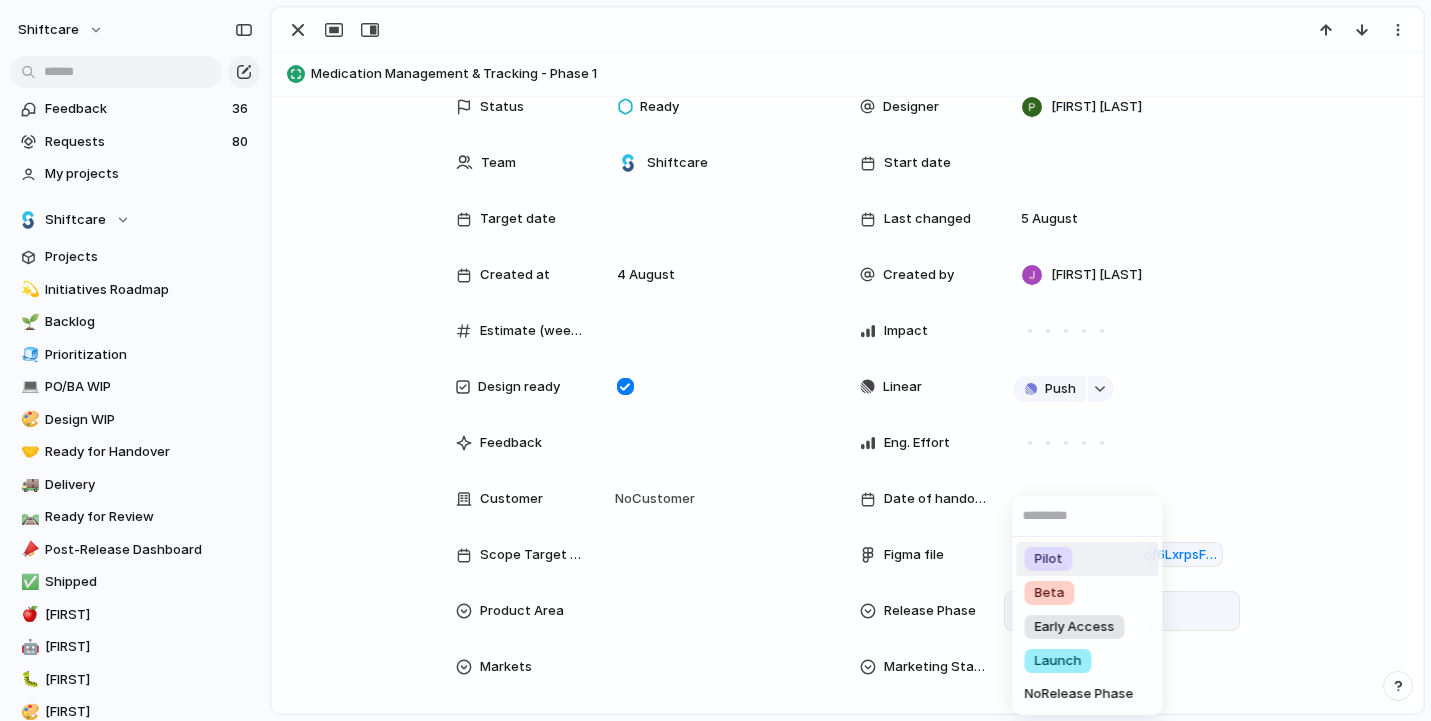 scroll, scrollTop: 0, scrollLeft: 0, axis: both 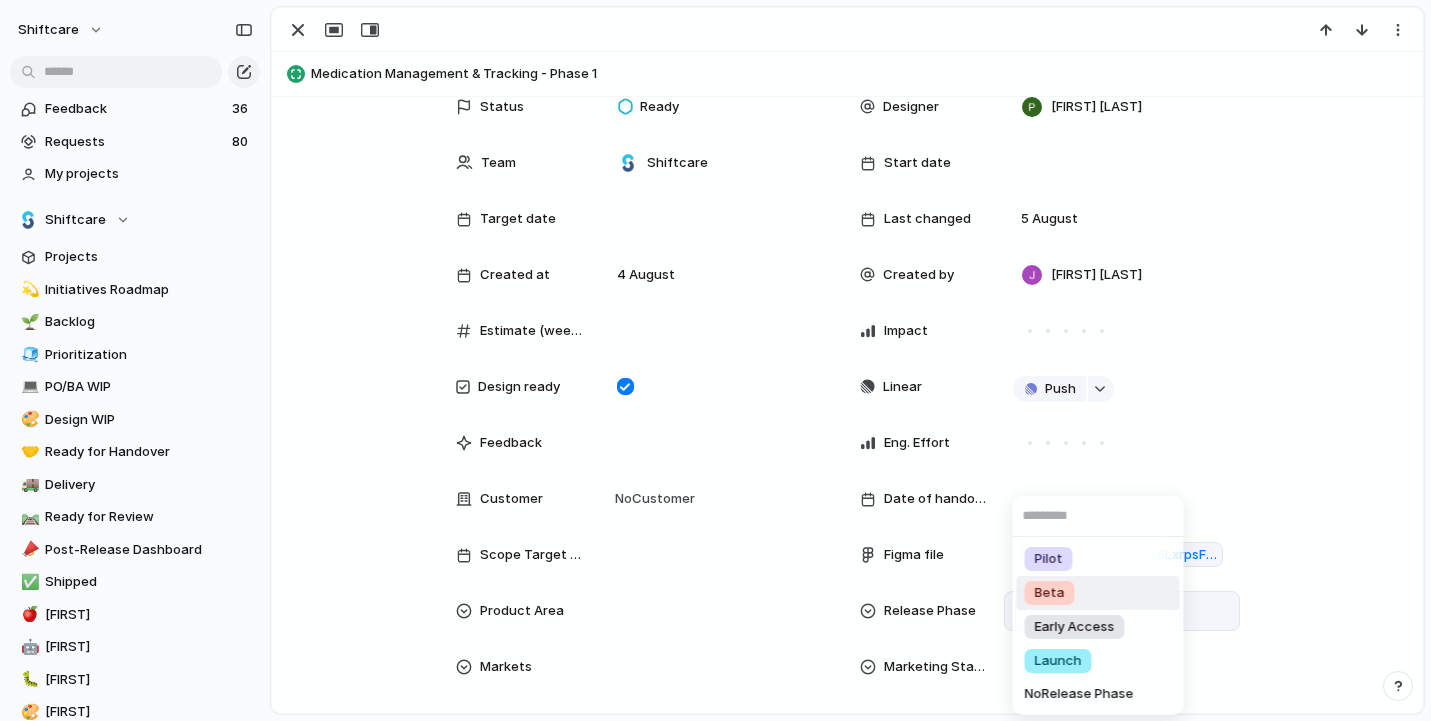 click on "Pilot   Beta   Early Access	   Launch	   No  Release Phase" at bounding box center [715, 360] 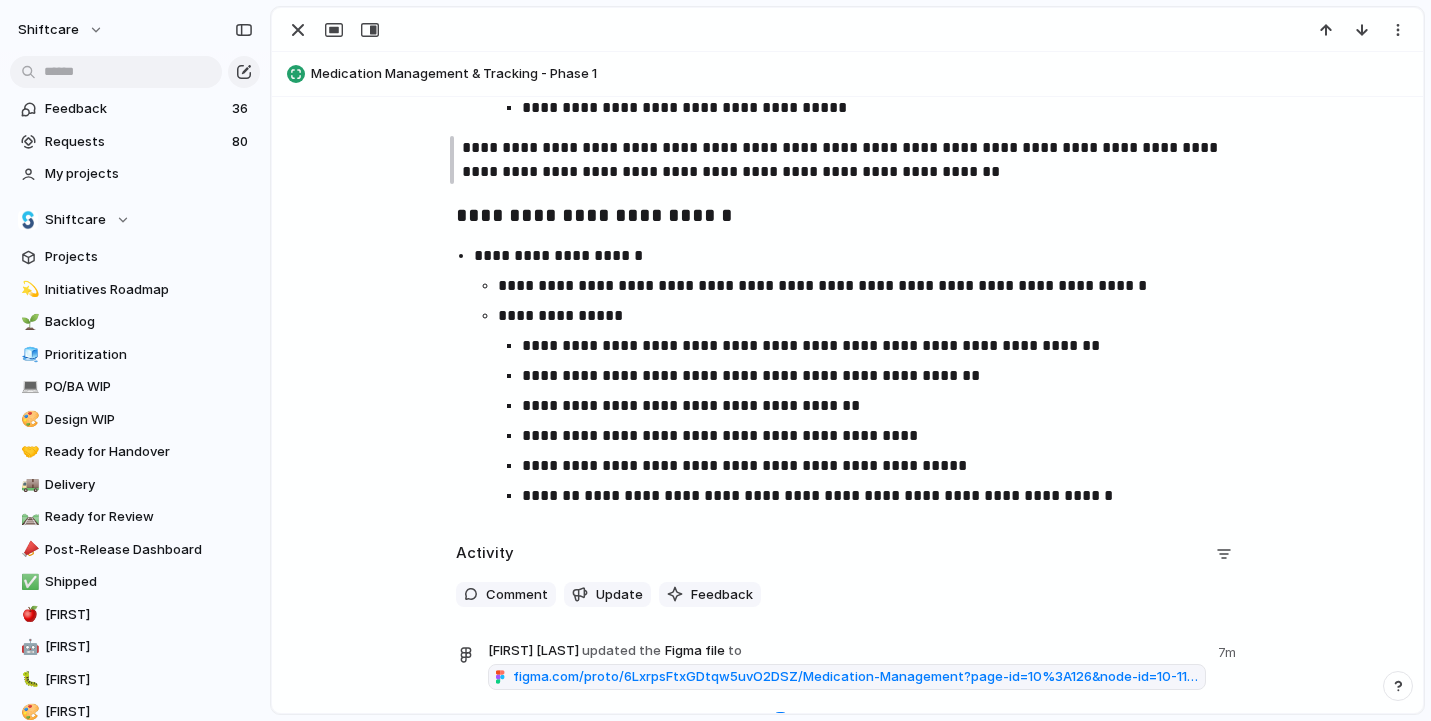 scroll, scrollTop: 4172, scrollLeft: 0, axis: vertical 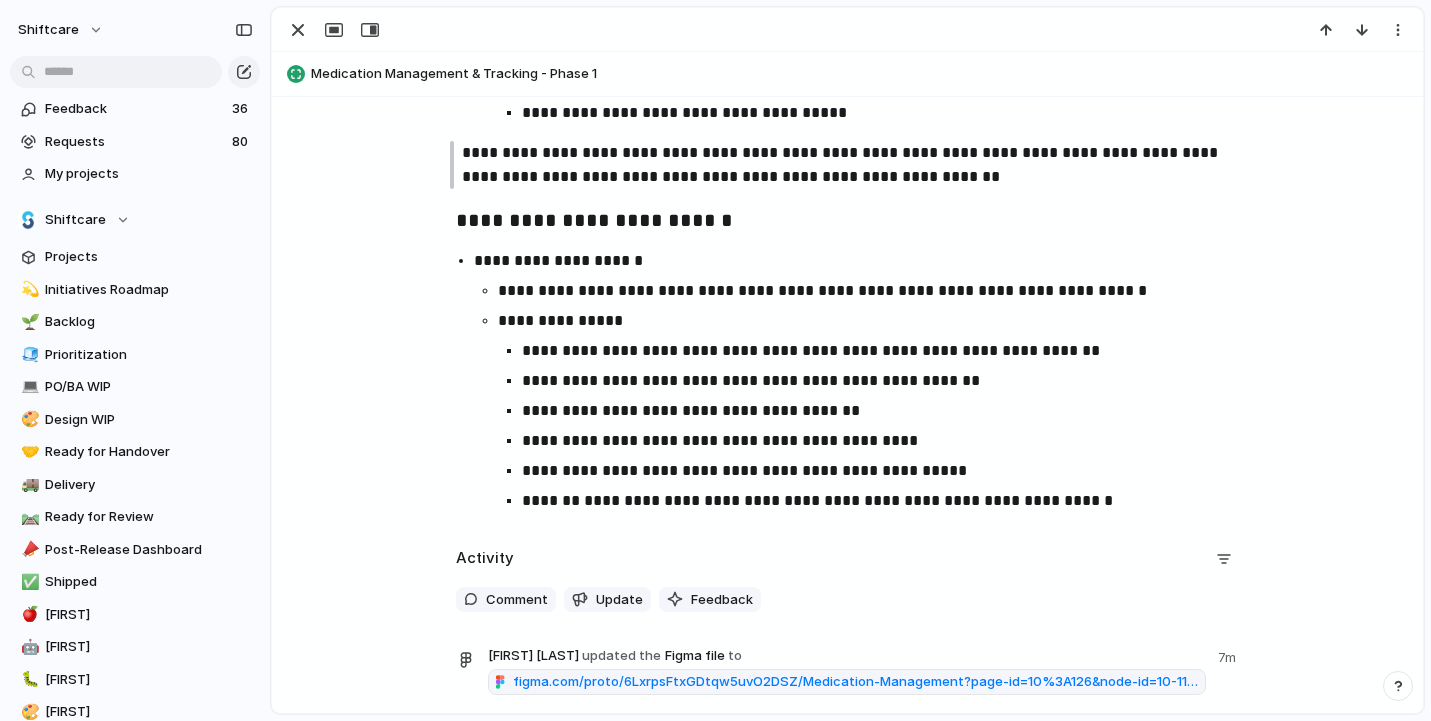 click on "**********" at bounding box center (847, -1244) 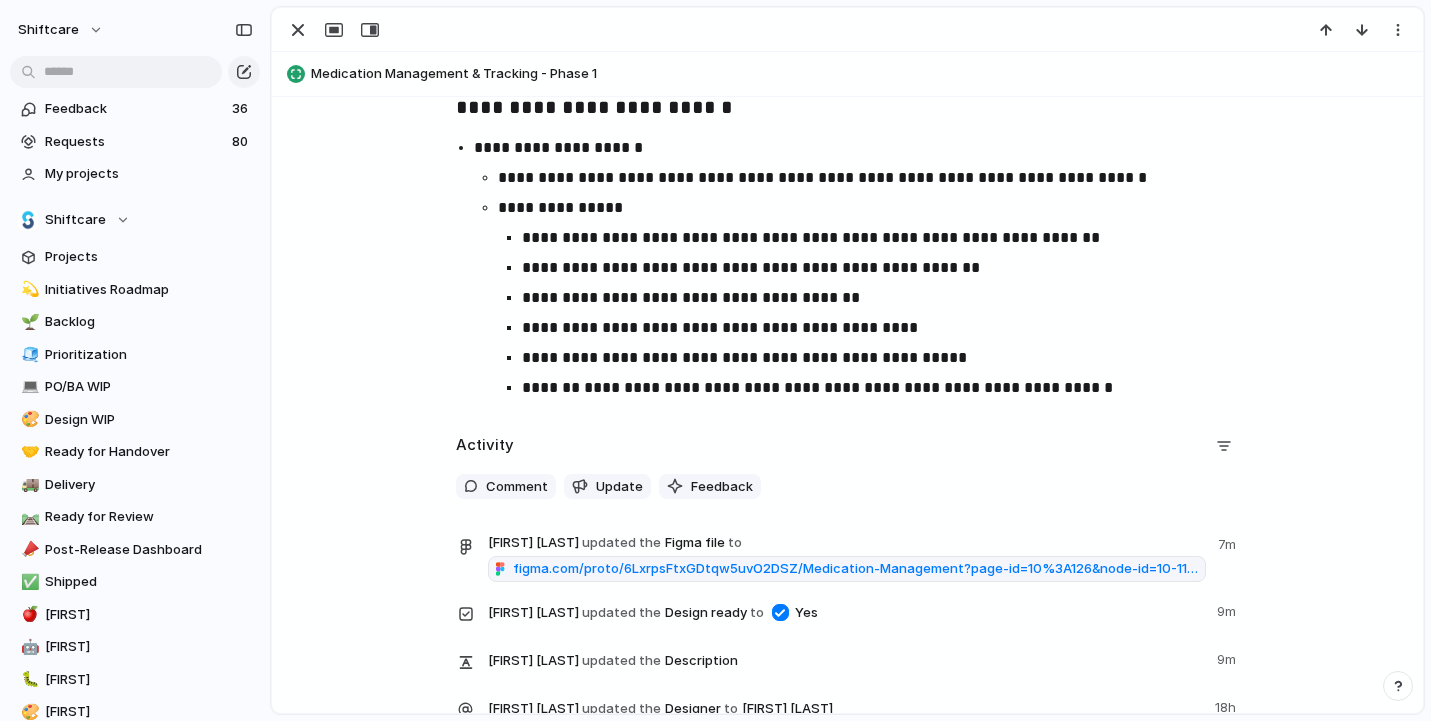 scroll, scrollTop: 4279, scrollLeft: 0, axis: vertical 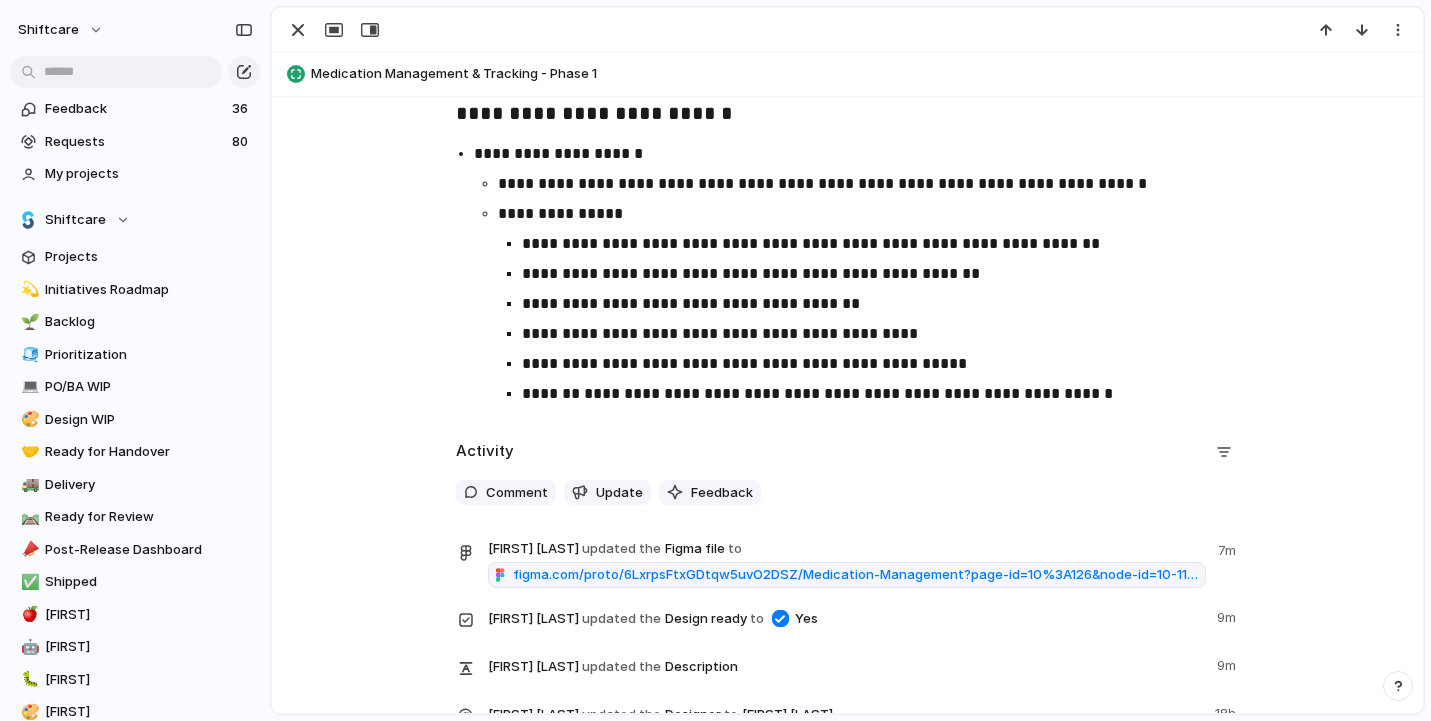 click on "**********" at bounding box center [847, -1351] 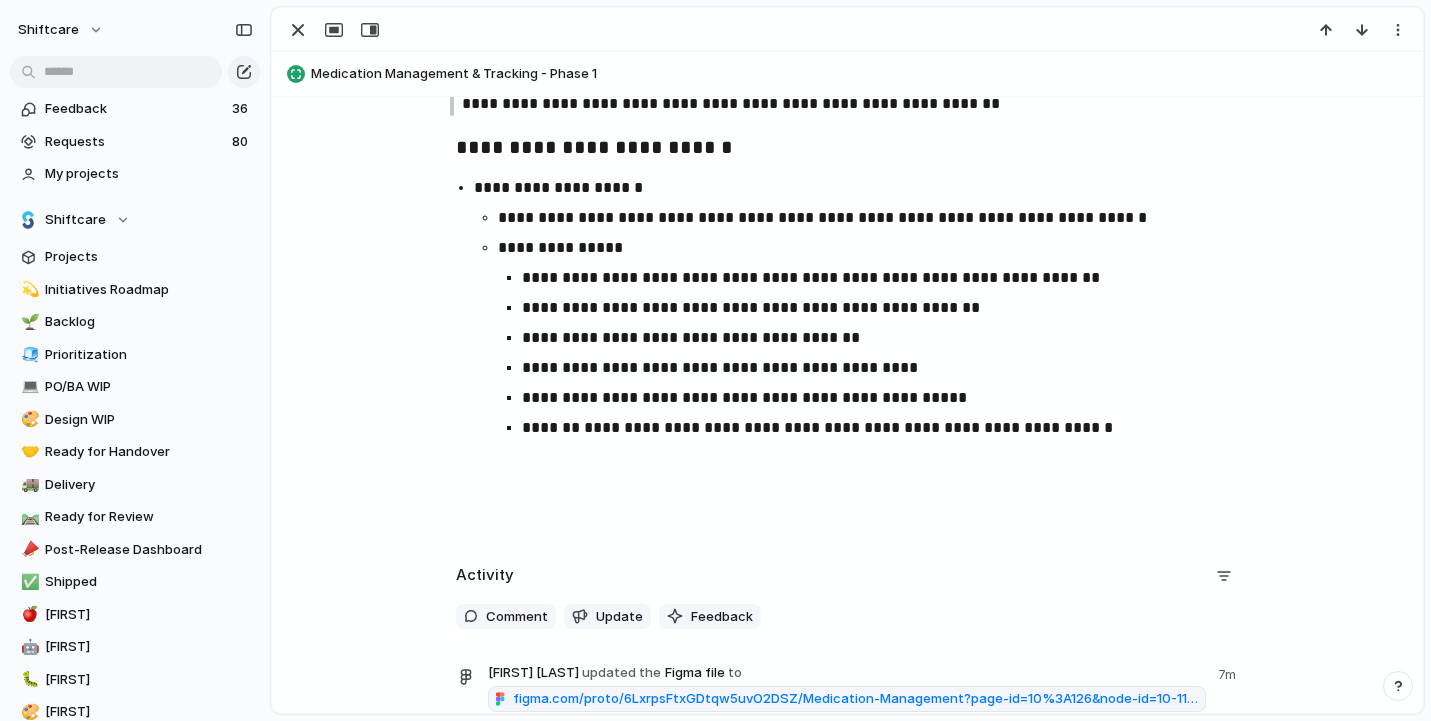 scroll, scrollTop: 4245, scrollLeft: 0, axis: vertical 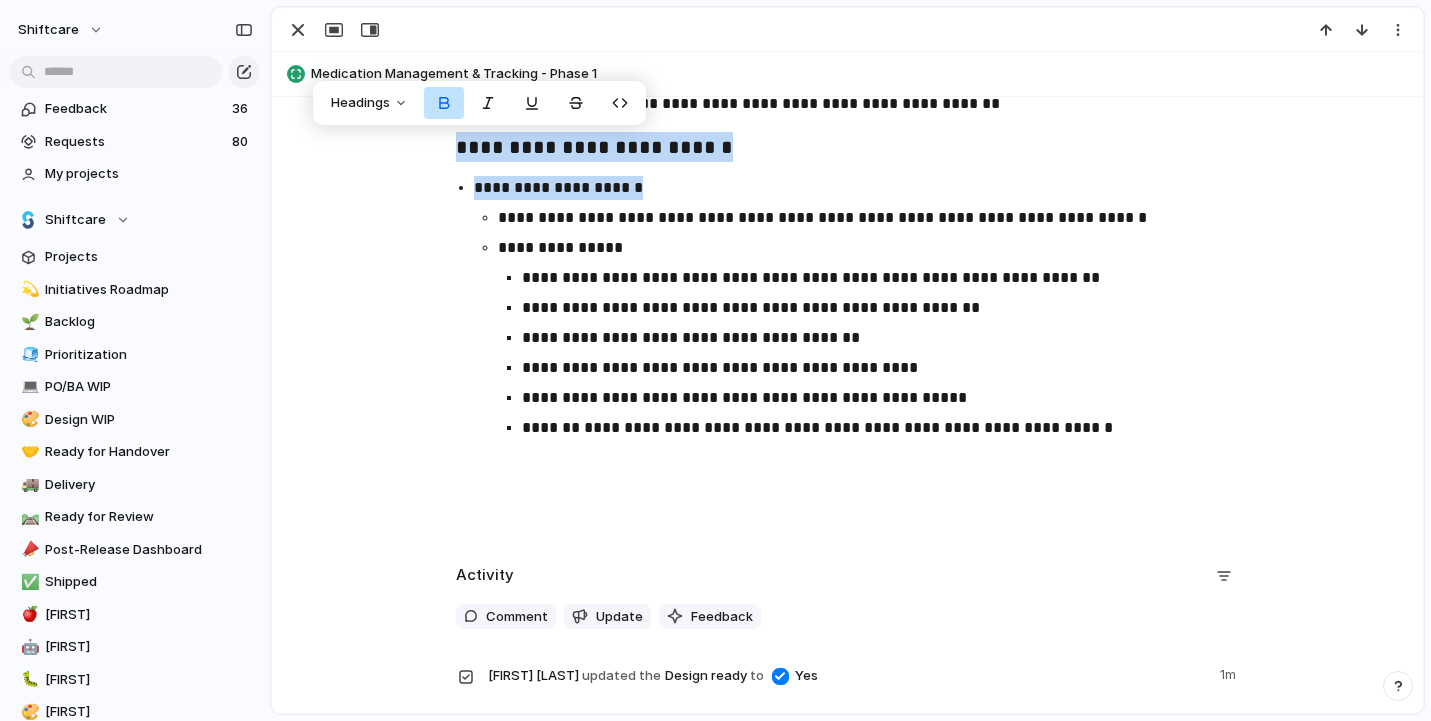 drag, startPoint x: 446, startPoint y: 152, endPoint x: 666, endPoint y: 187, distance: 222.7667 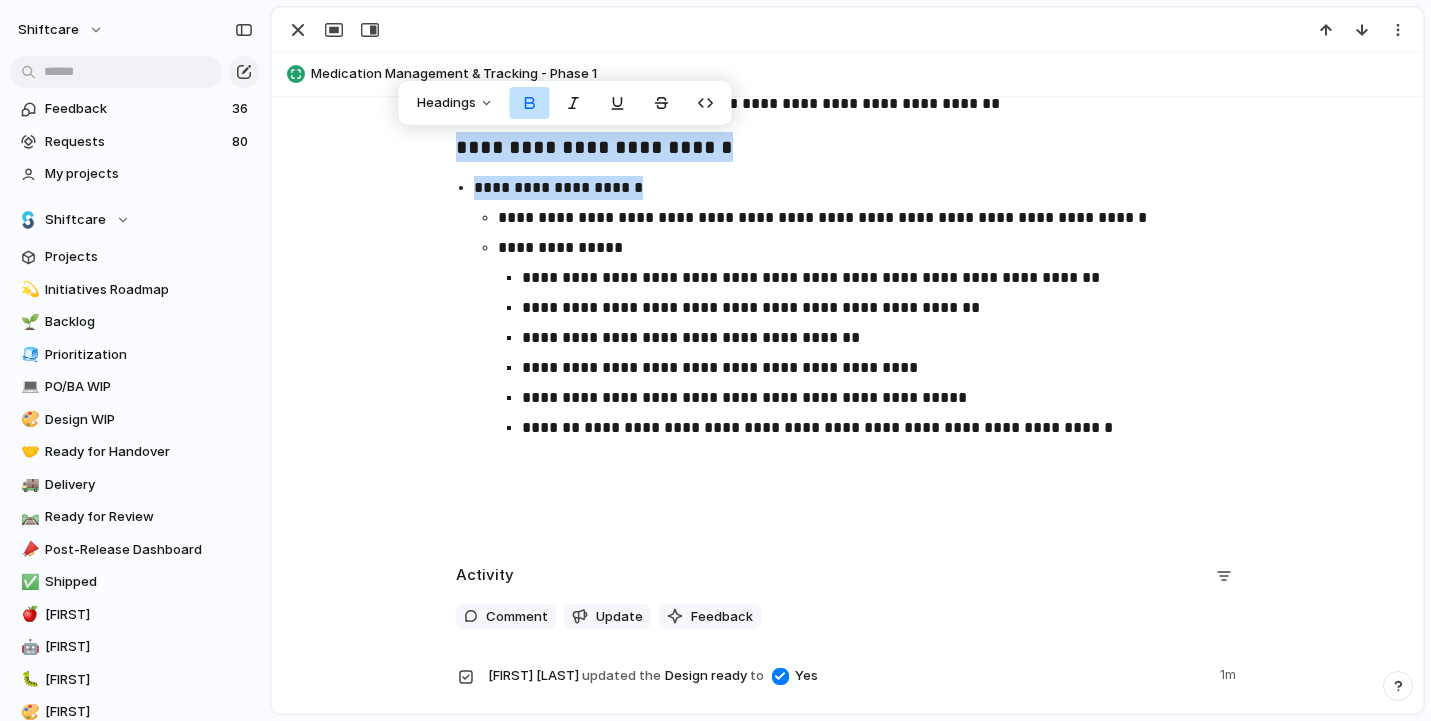 copy on "**********" 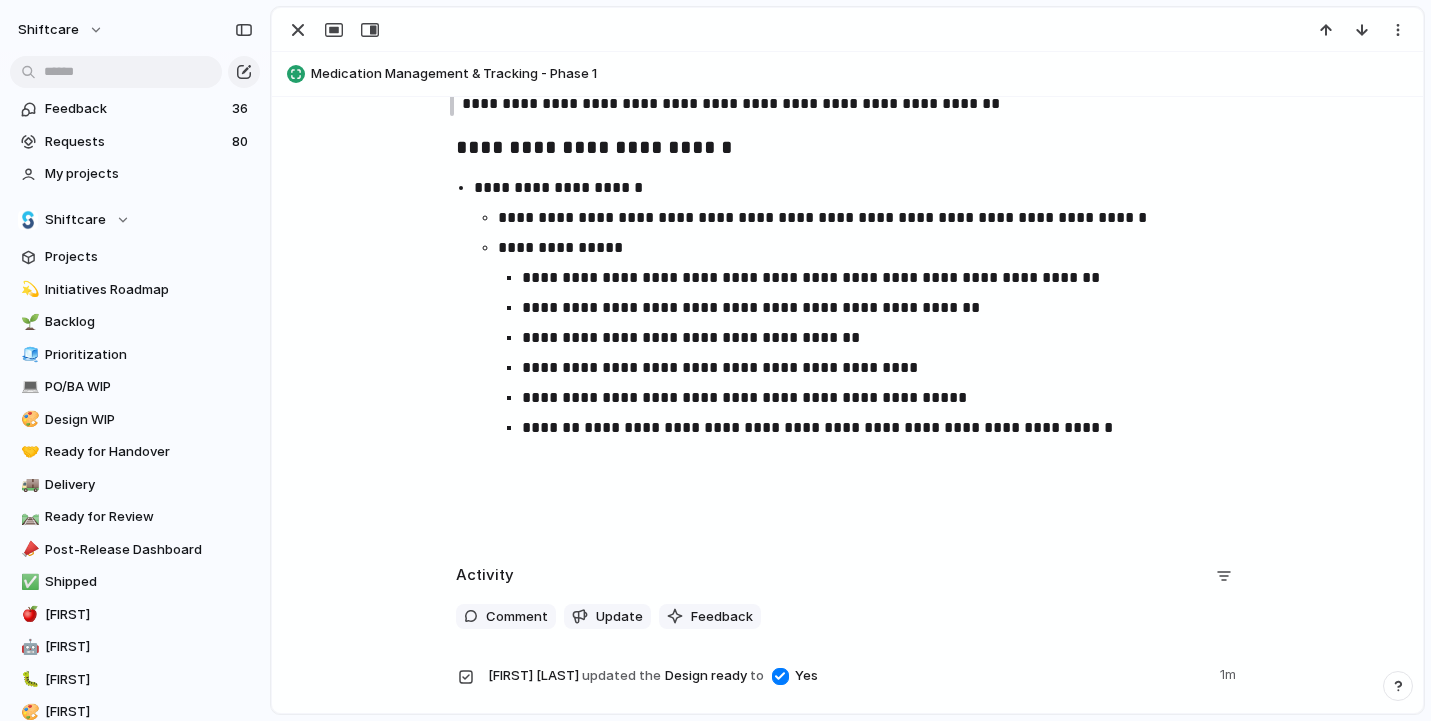 click on "**********" at bounding box center (847, -1106) 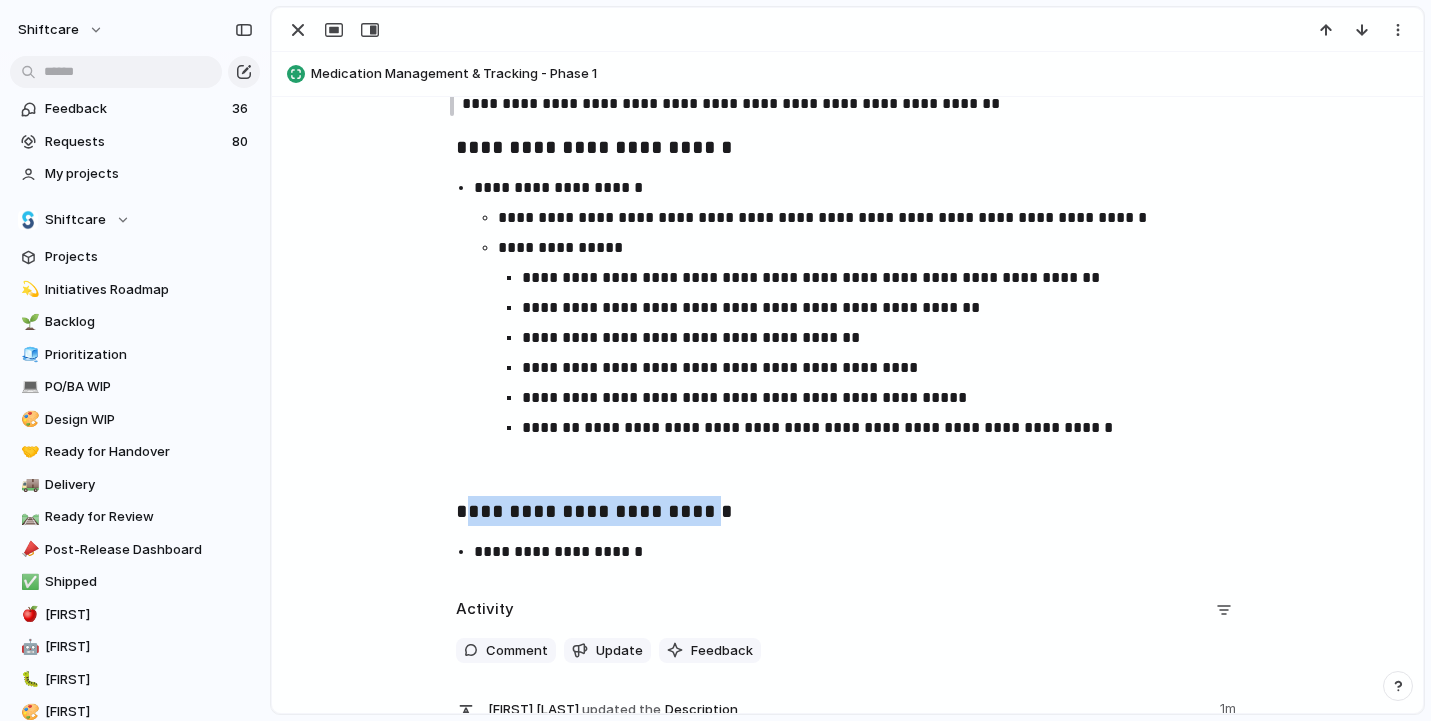 drag, startPoint x: 704, startPoint y: 512, endPoint x: 459, endPoint y: 515, distance: 245.01837 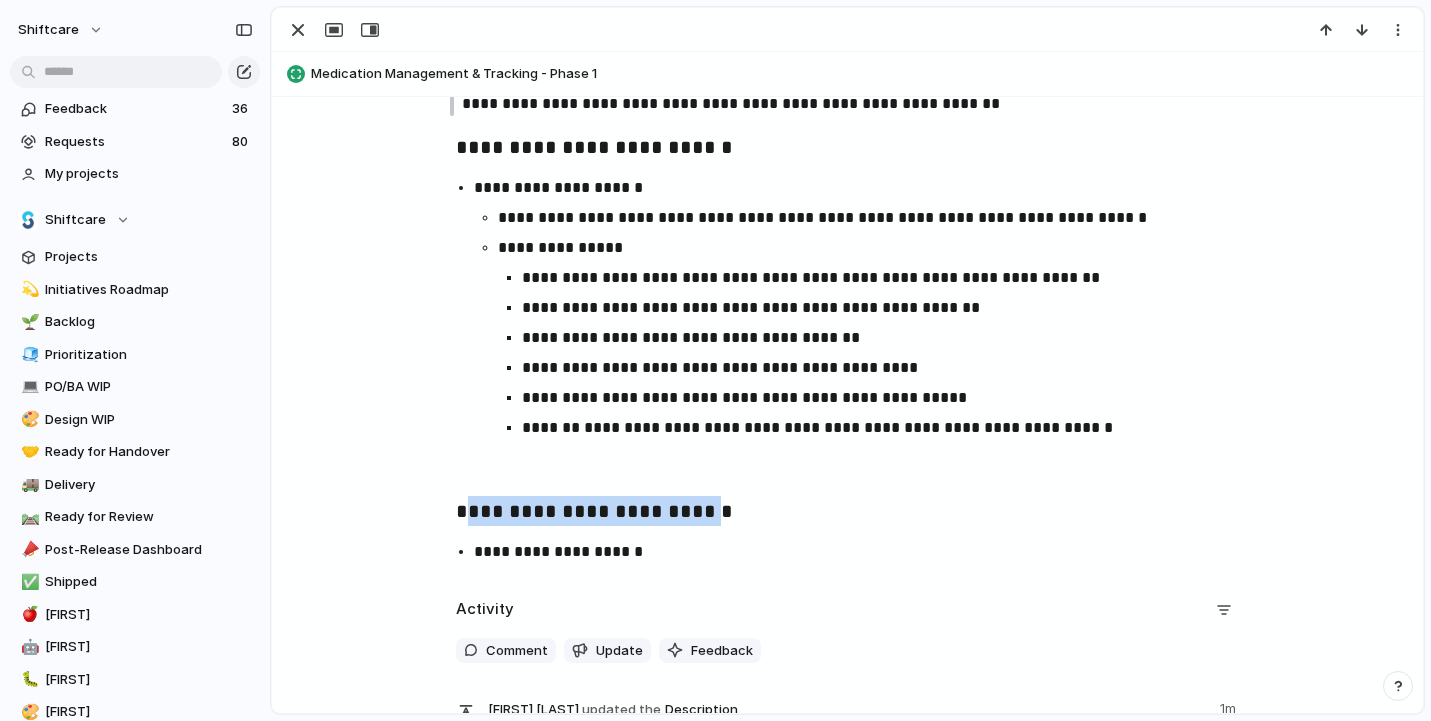 click on "**********" at bounding box center (594, 511) 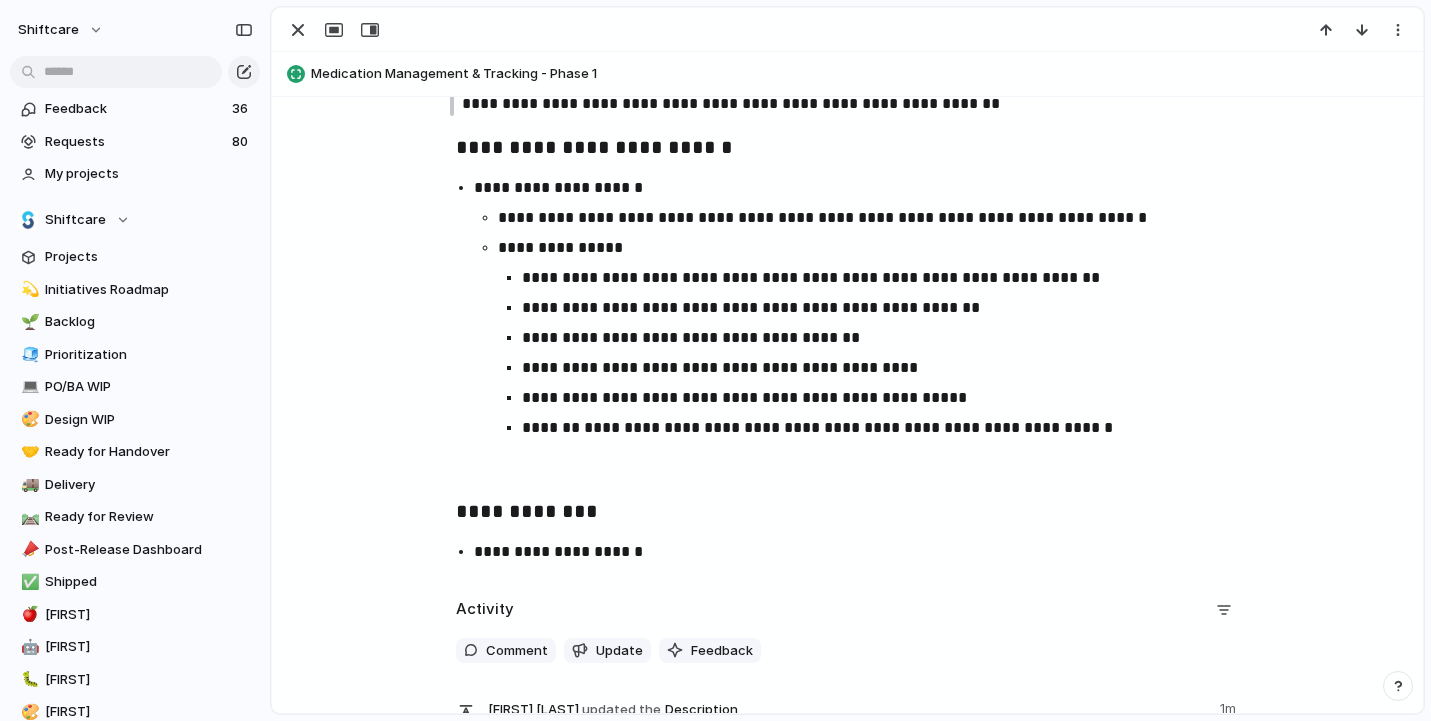 click on "**********" at bounding box center (848, 552) 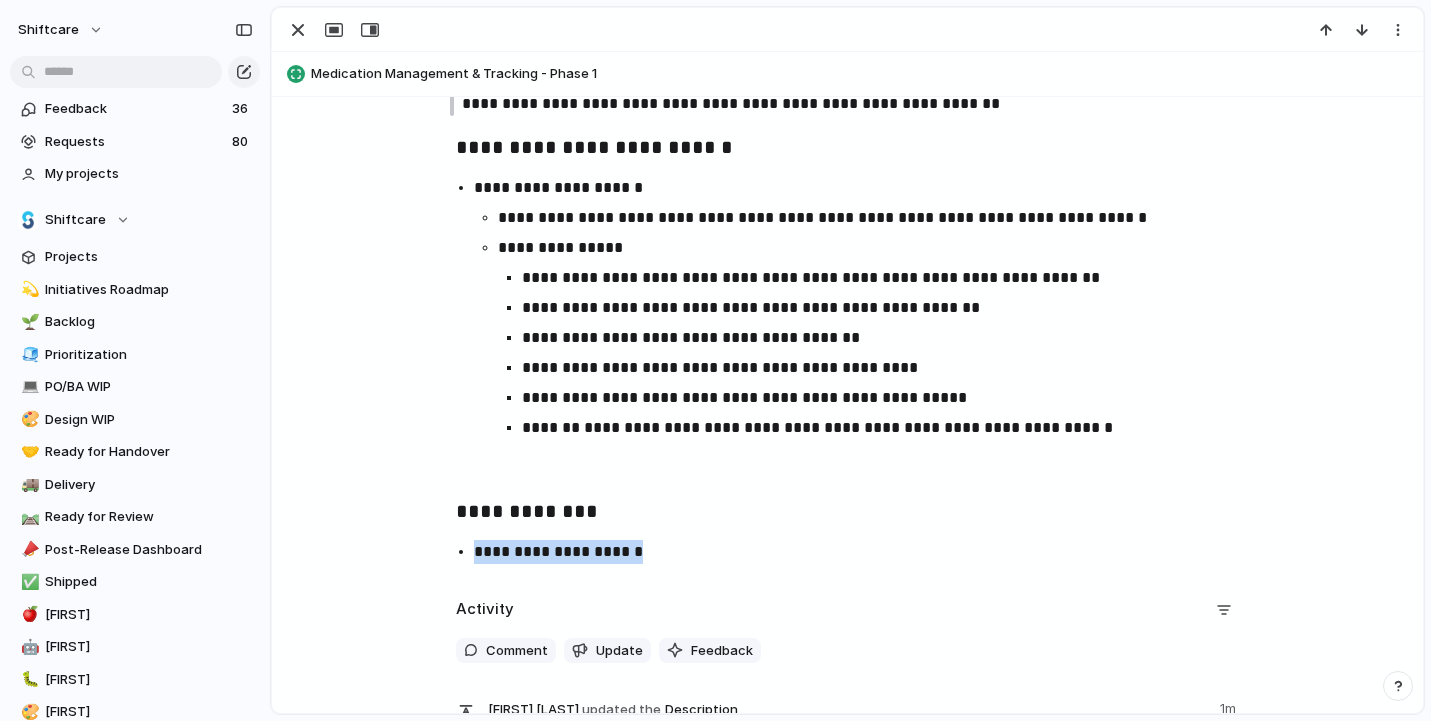 drag, startPoint x: 475, startPoint y: 549, endPoint x: 641, endPoint y: 549, distance: 166 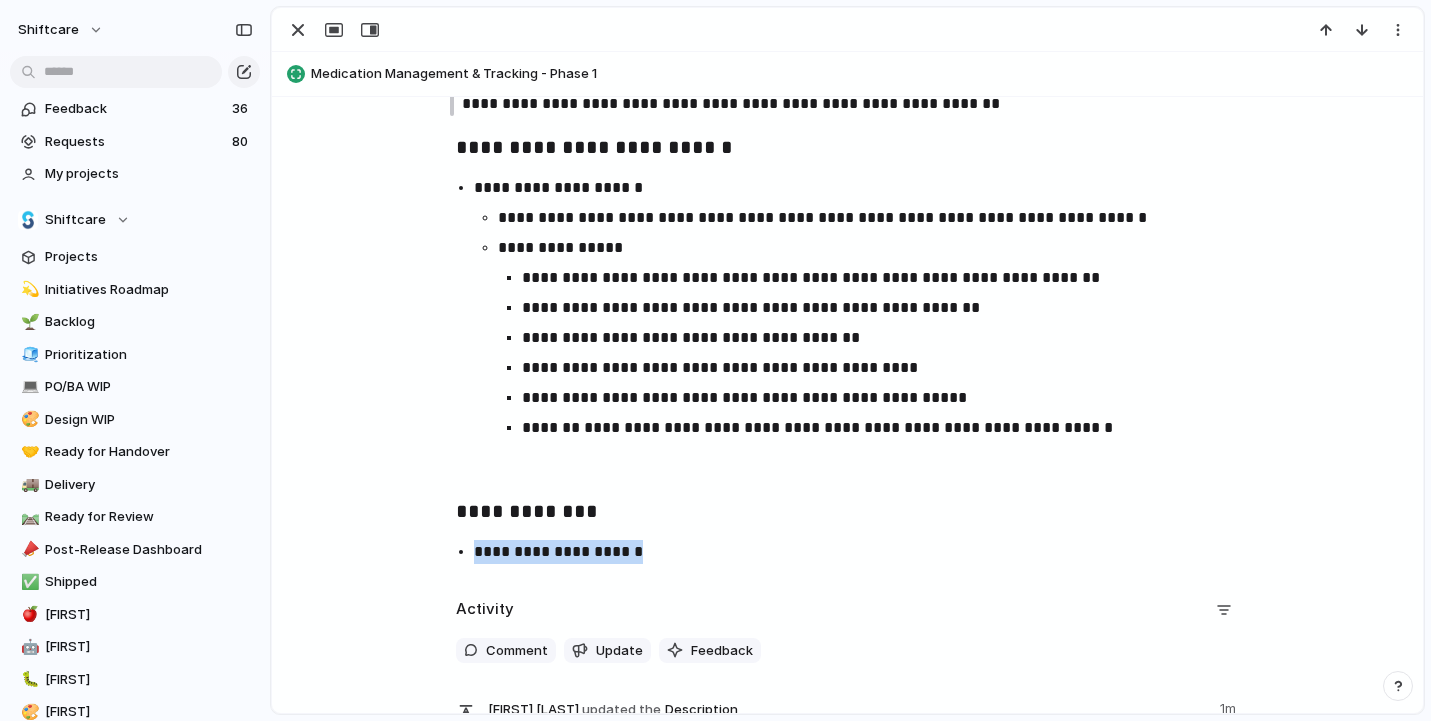 click on "**********" at bounding box center [558, 551] 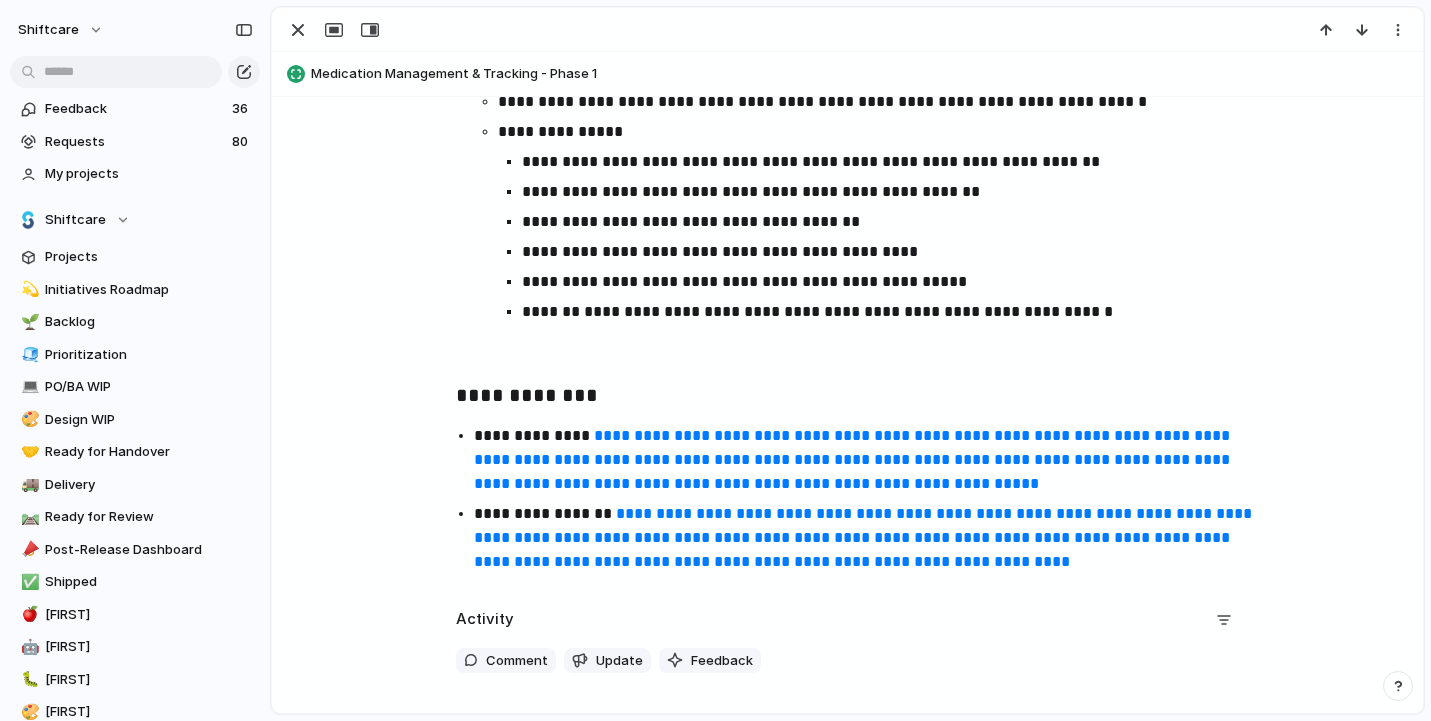 scroll, scrollTop: 4367, scrollLeft: 0, axis: vertical 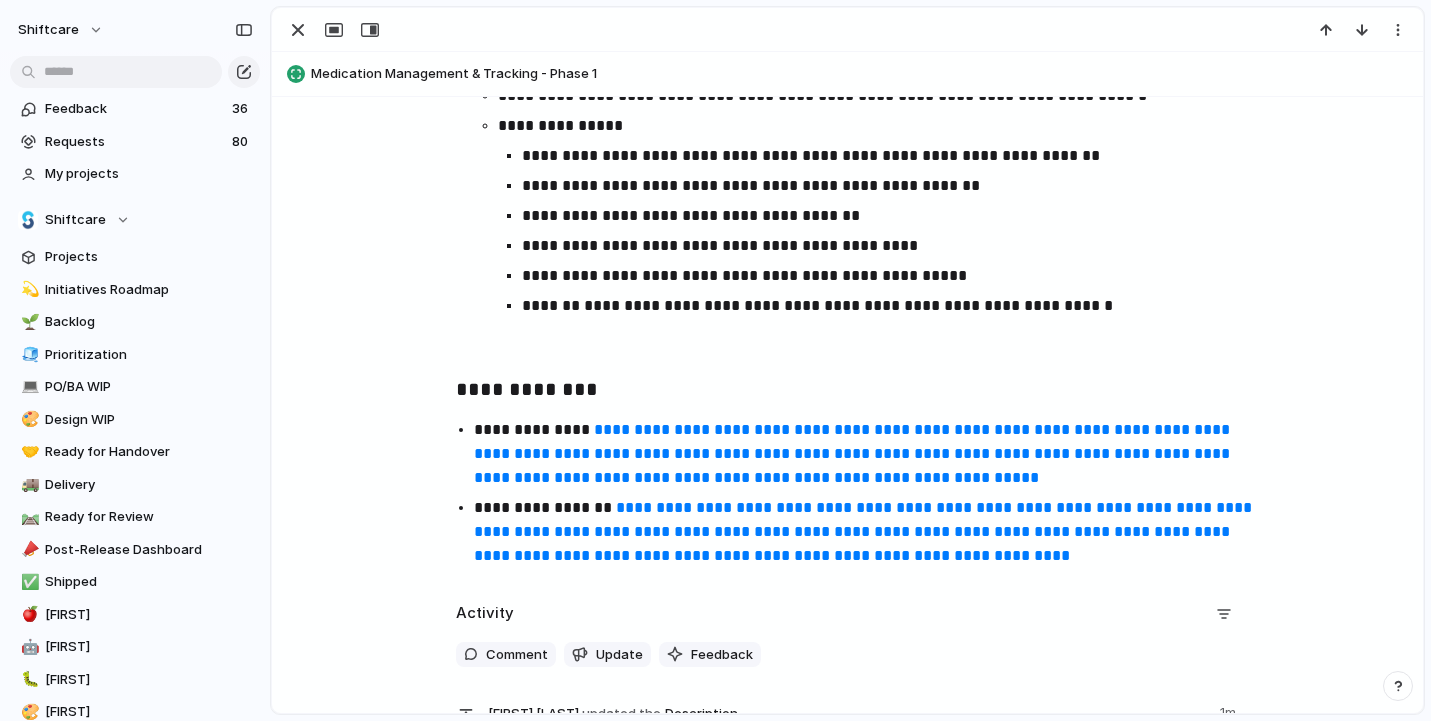 click on "**********" at bounding box center [545, 507] 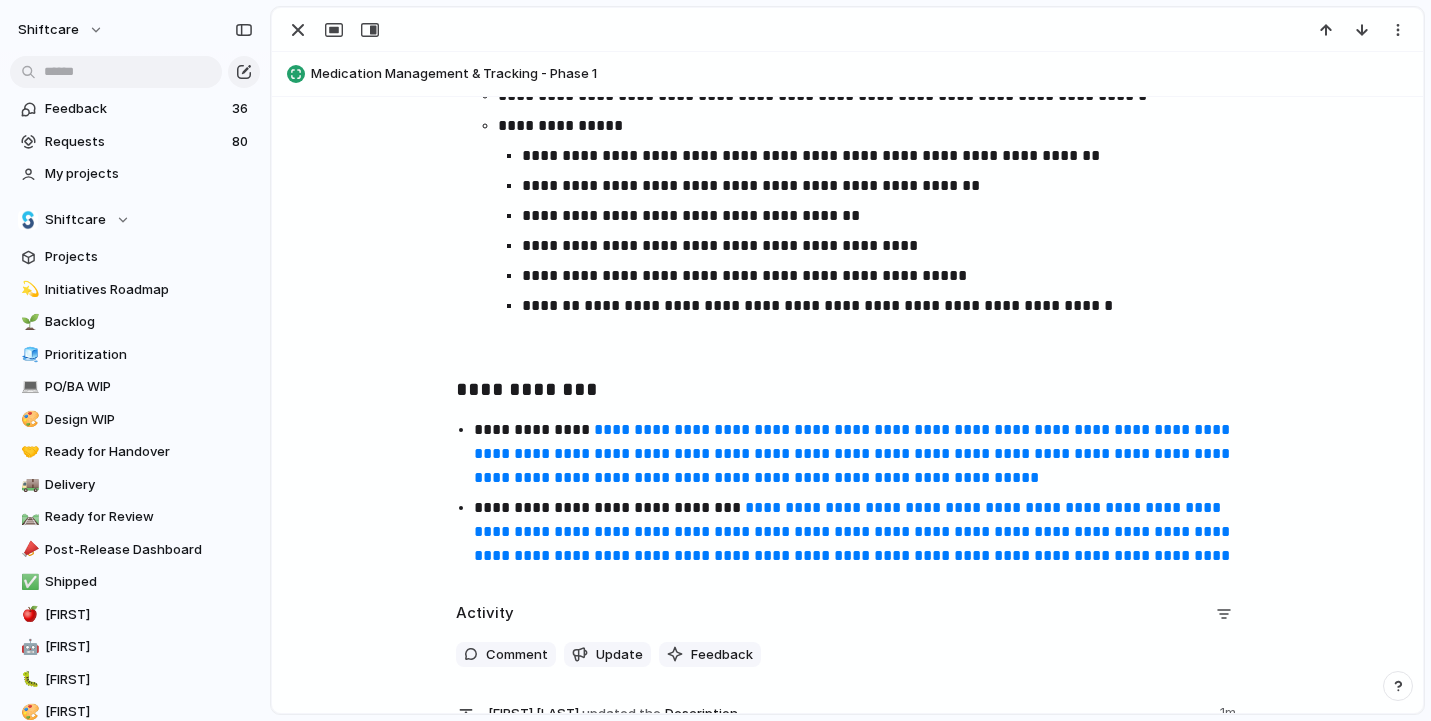 click on "**********" at bounding box center (609, 507) 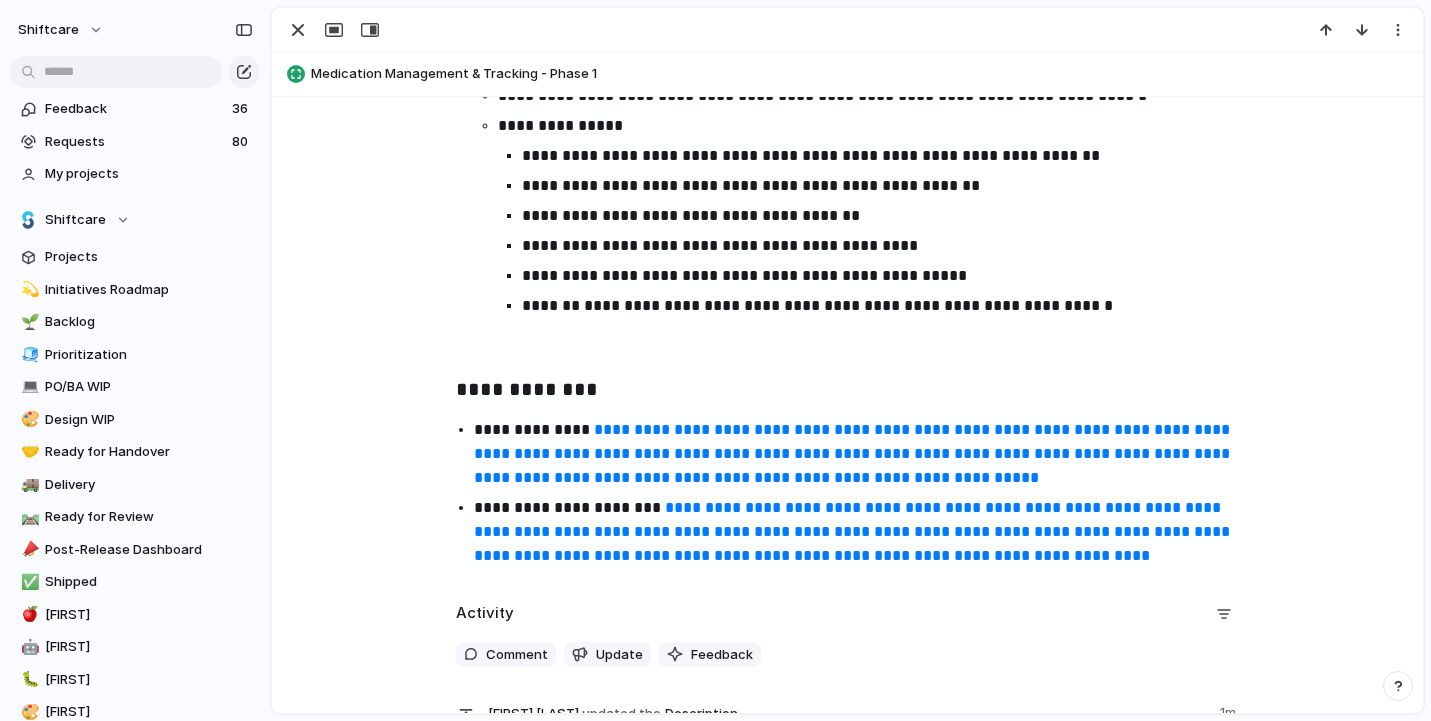 click on "**********" at bounding box center (534, 429) 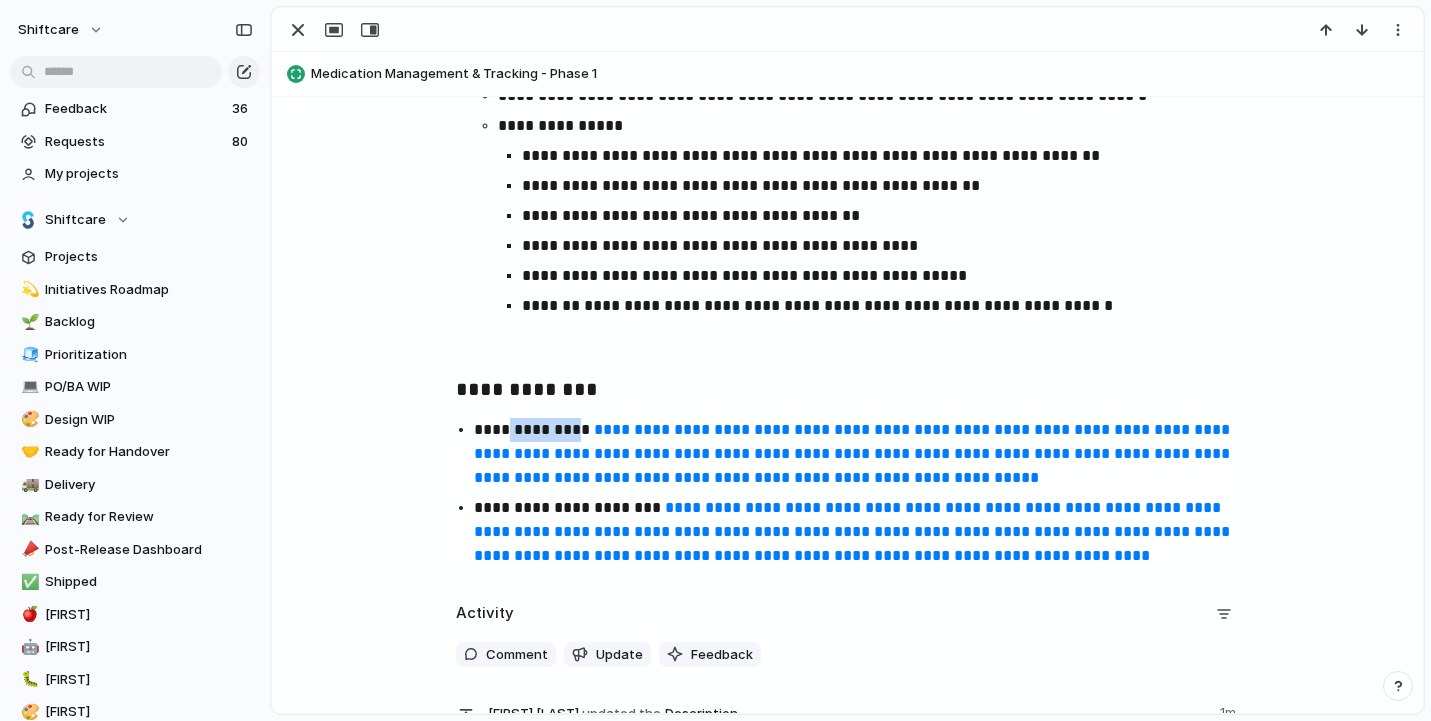 click on "**********" at bounding box center [534, 429] 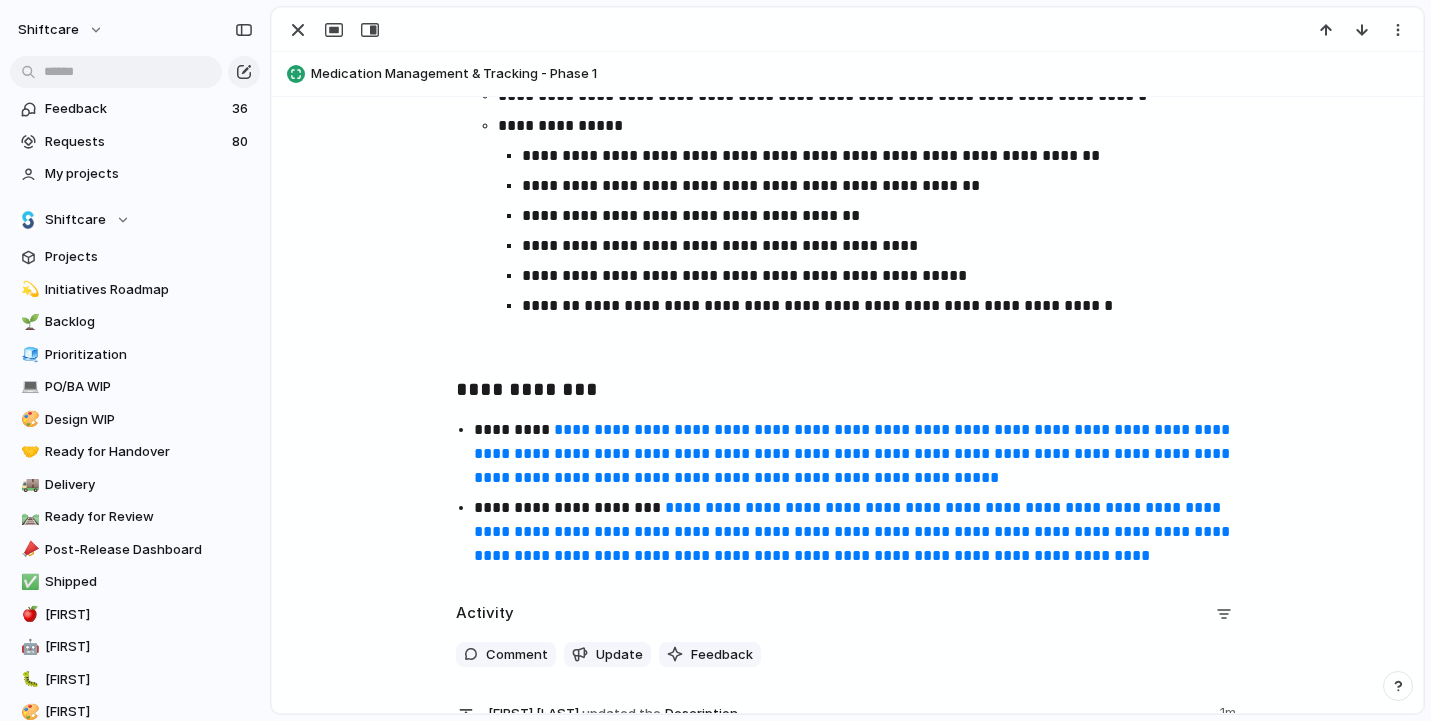 click at bounding box center [848, 346] 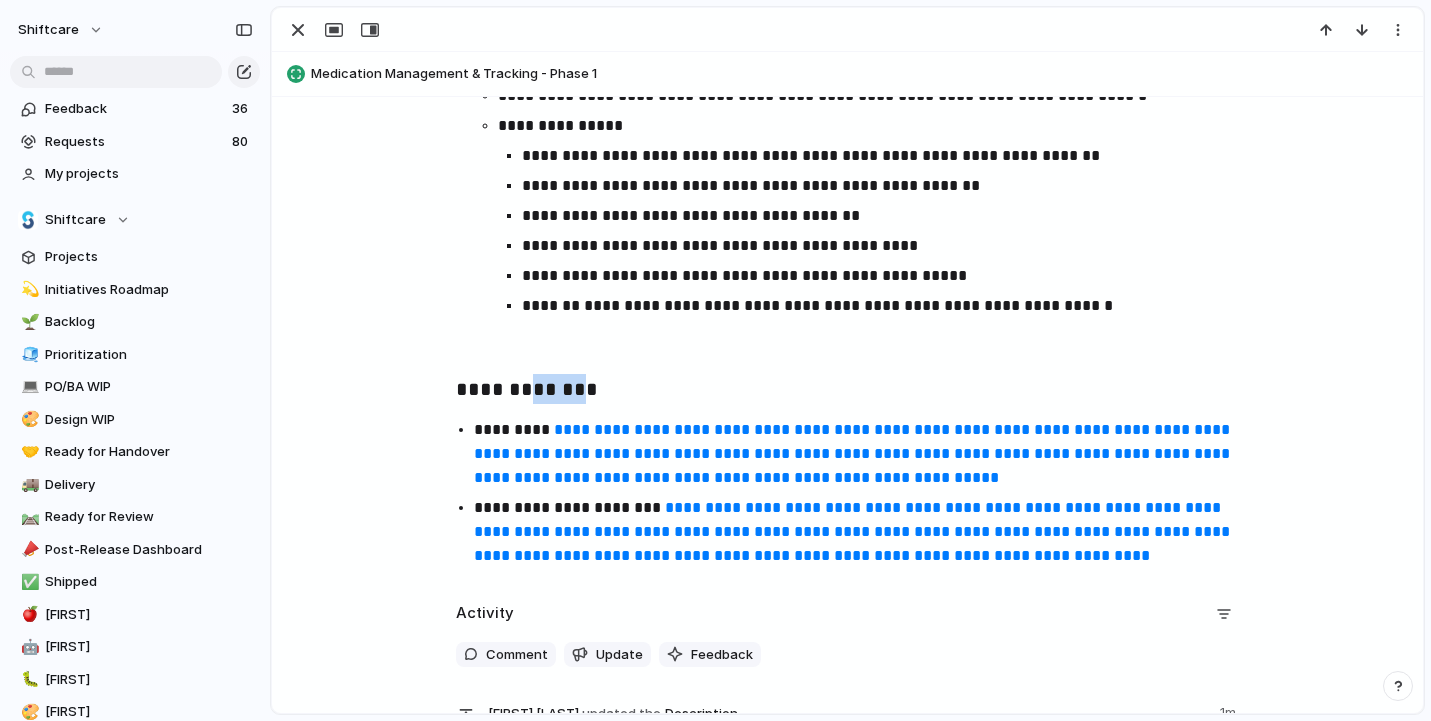 click on "**********" at bounding box center (527, 389) 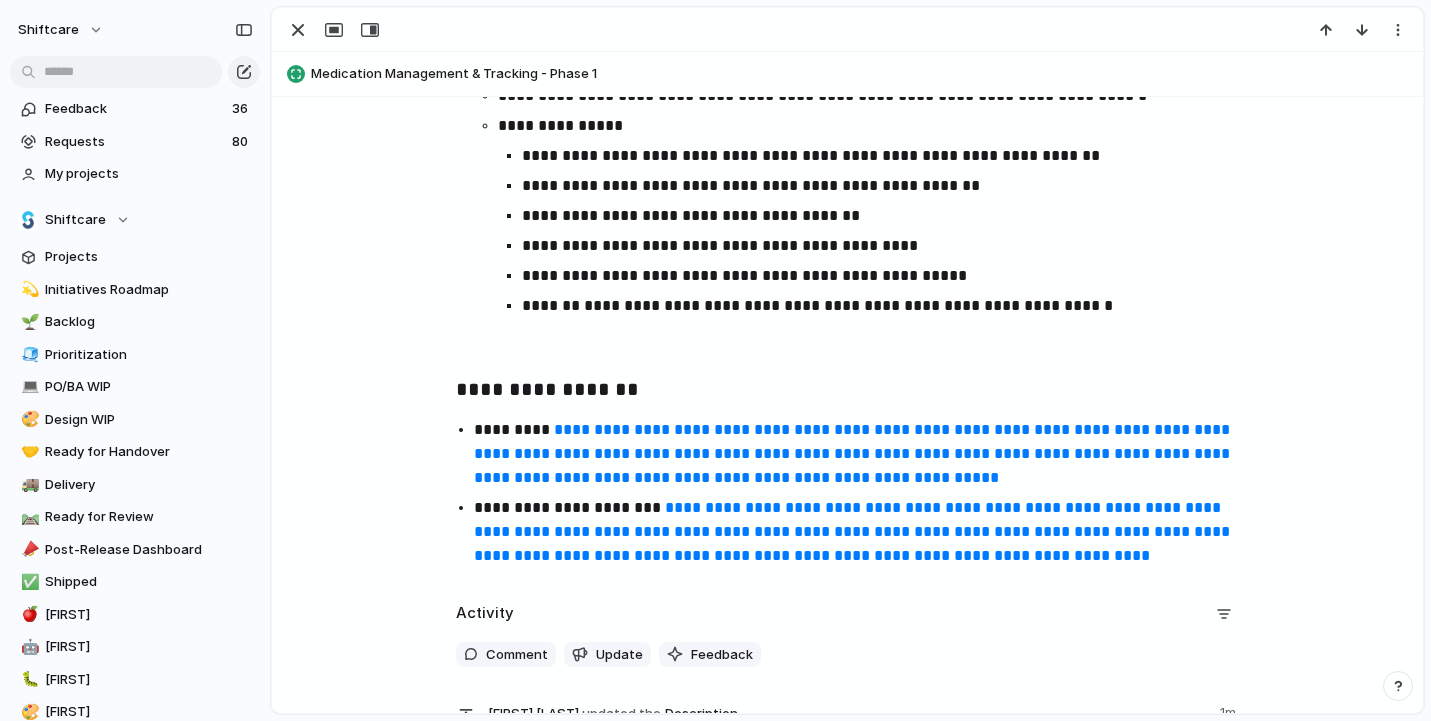 click on "**********" at bounding box center (847, -1148) 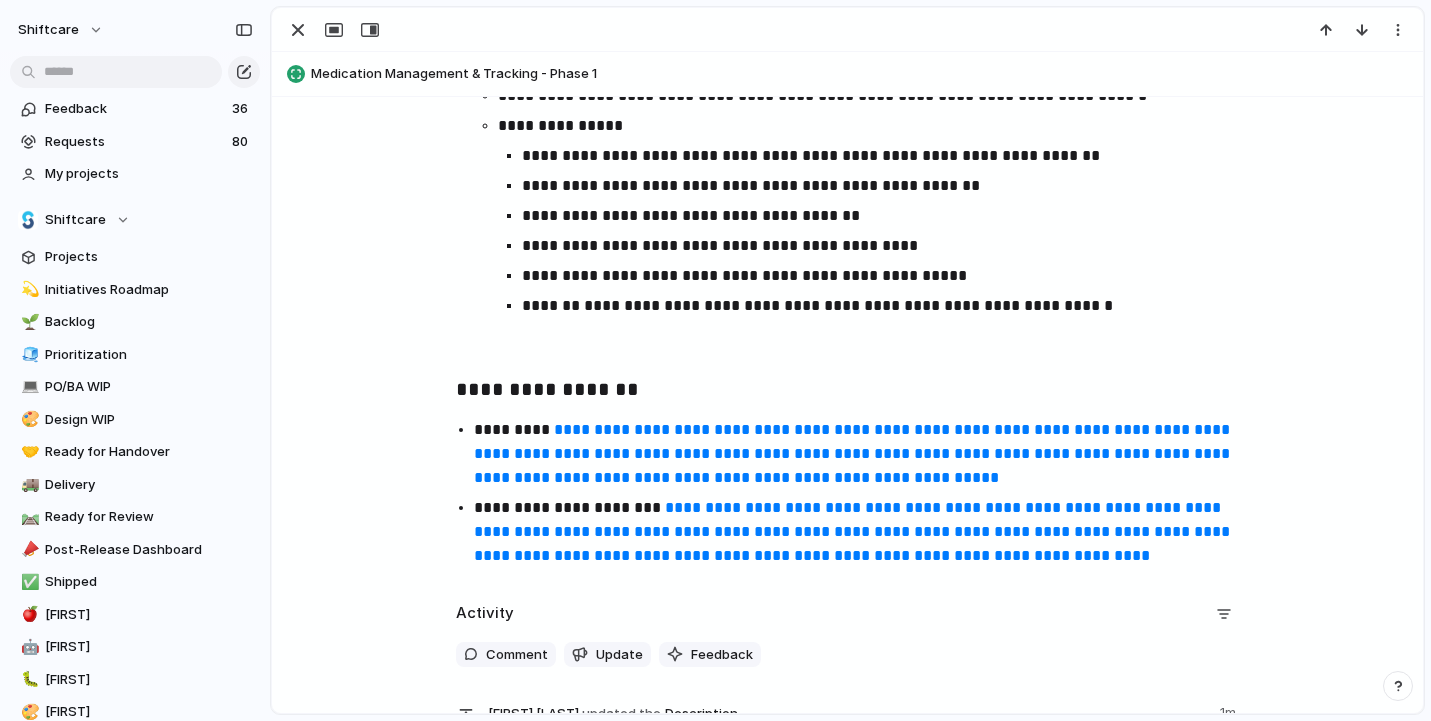 scroll, scrollTop: 4488, scrollLeft: 0, axis: vertical 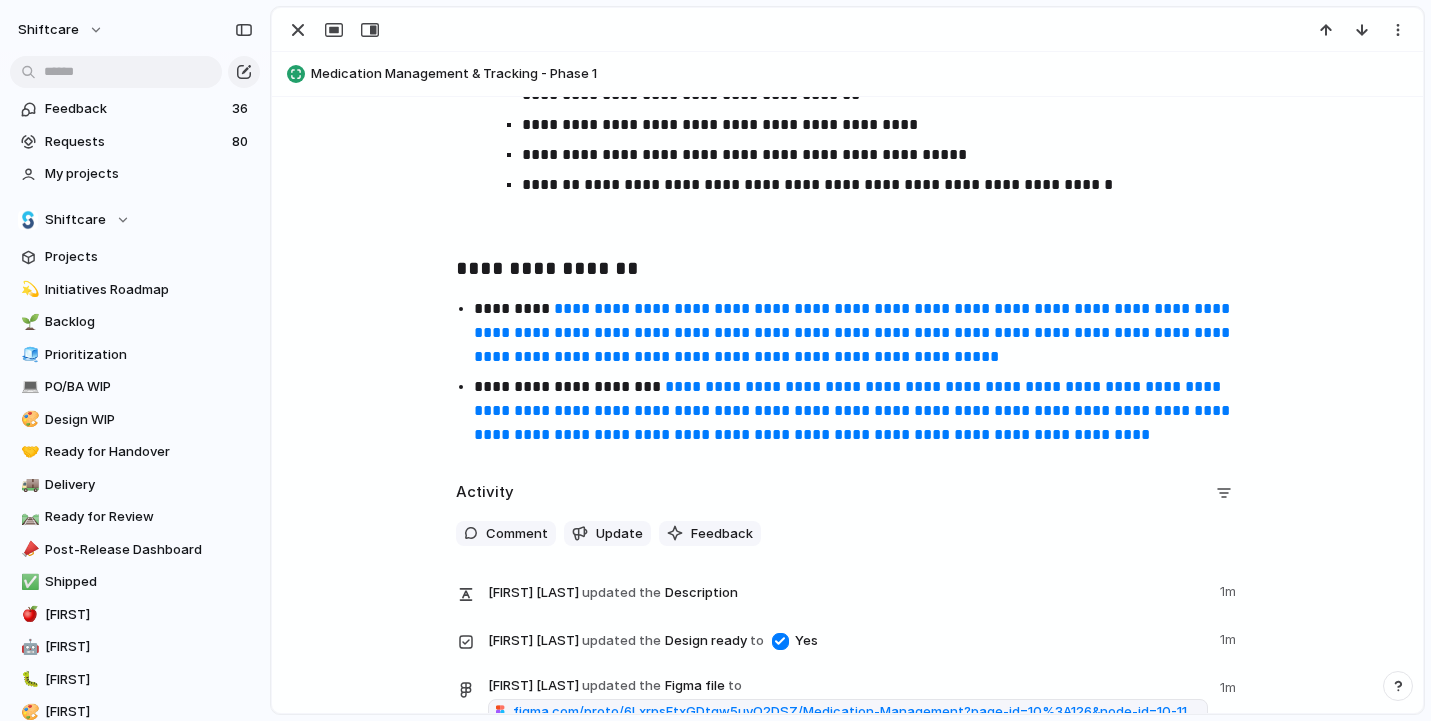 click on "Activity" at bounding box center [848, 493] 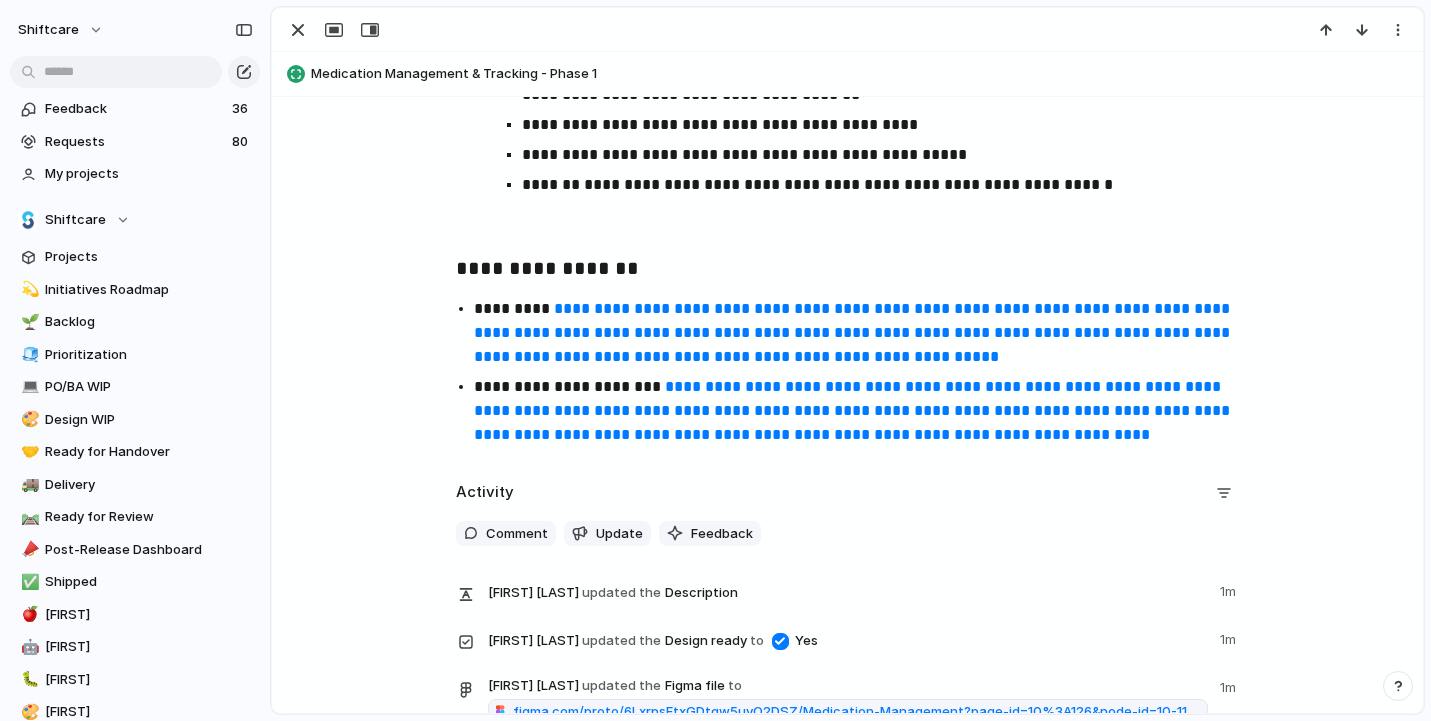 click on "**********" at bounding box center [847, -1269] 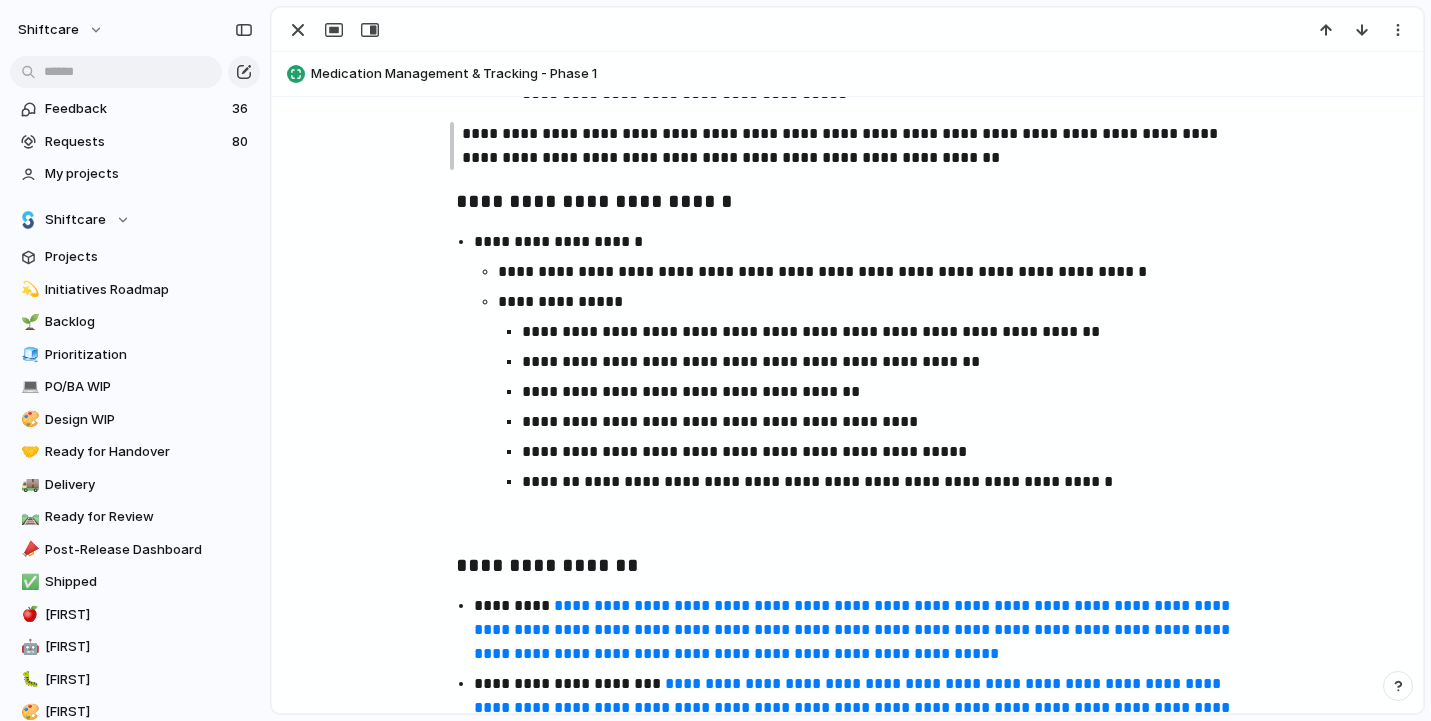 scroll, scrollTop: 4131, scrollLeft: 0, axis: vertical 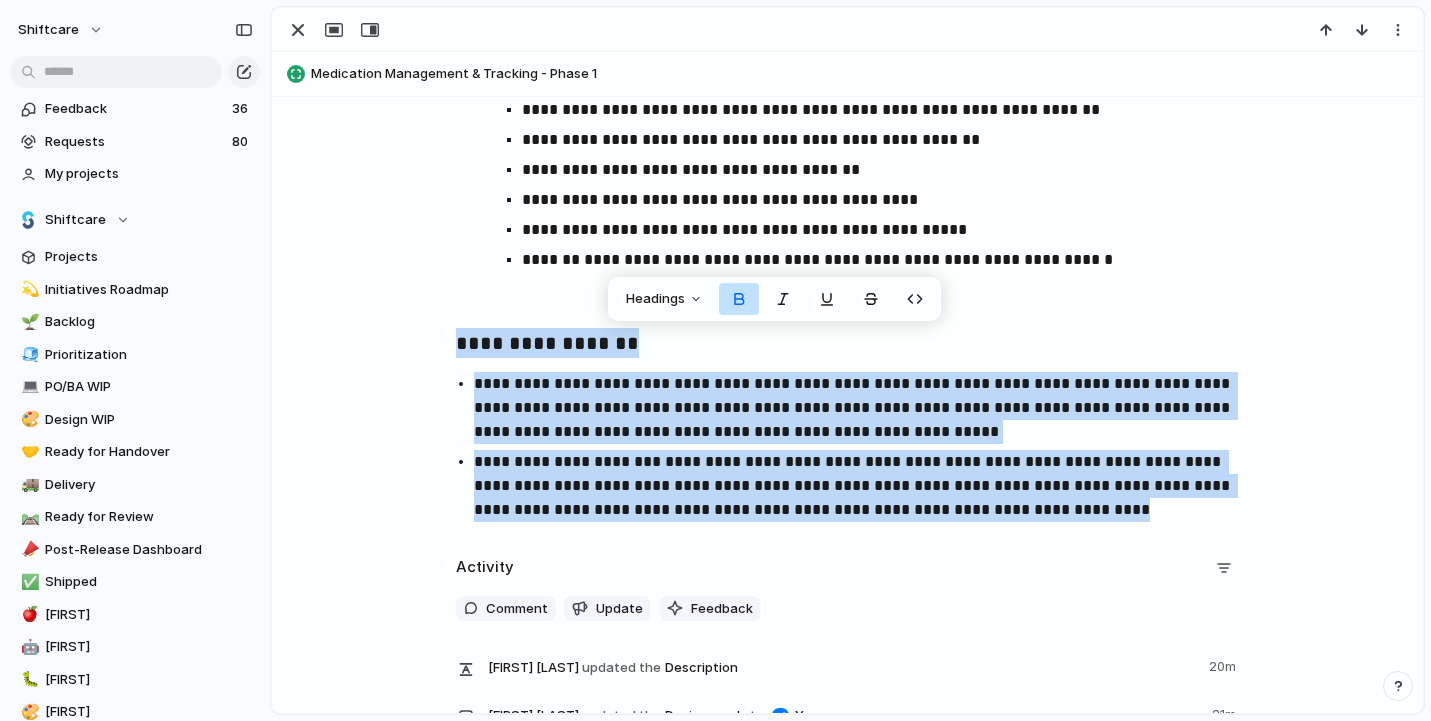drag, startPoint x: 454, startPoint y: 338, endPoint x: 1112, endPoint y: 552, distance: 691.92487 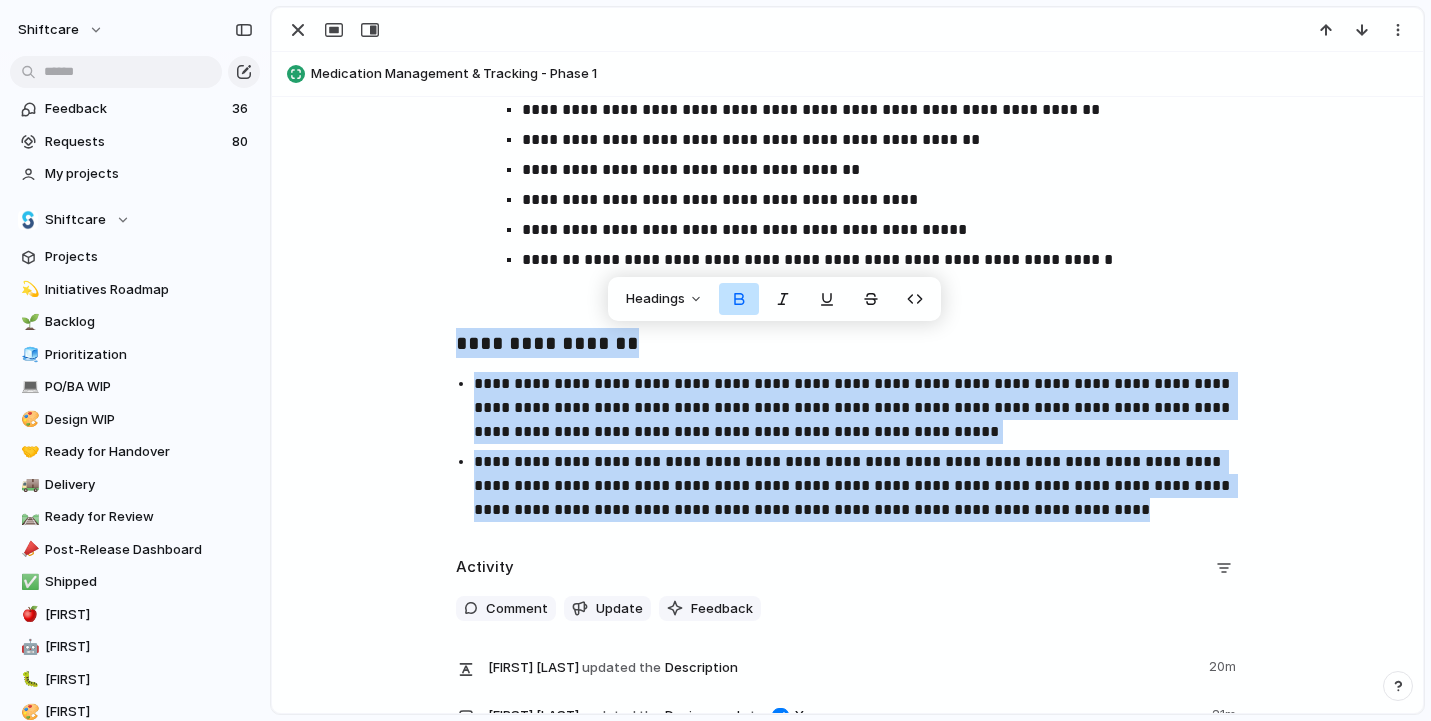 click on "**********" at bounding box center (847, -1194) 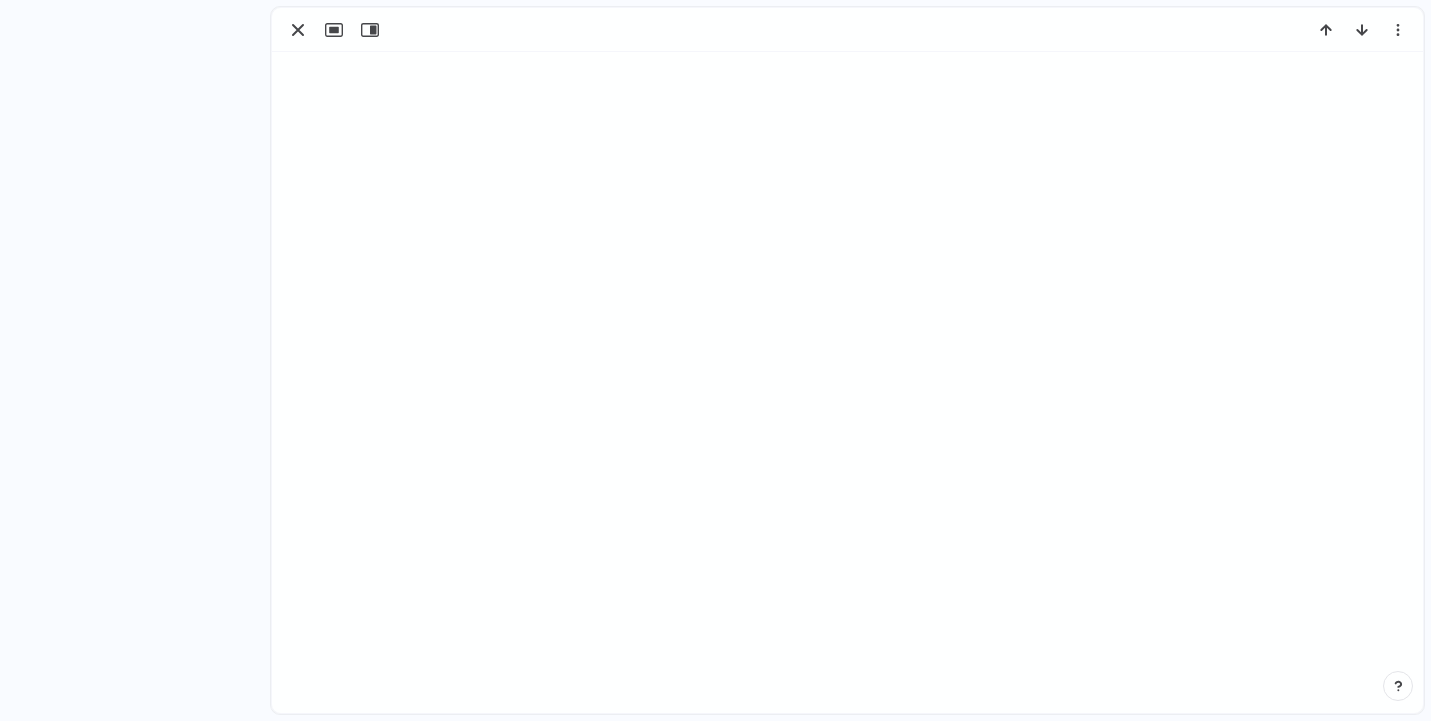 scroll, scrollTop: 0, scrollLeft: 0, axis: both 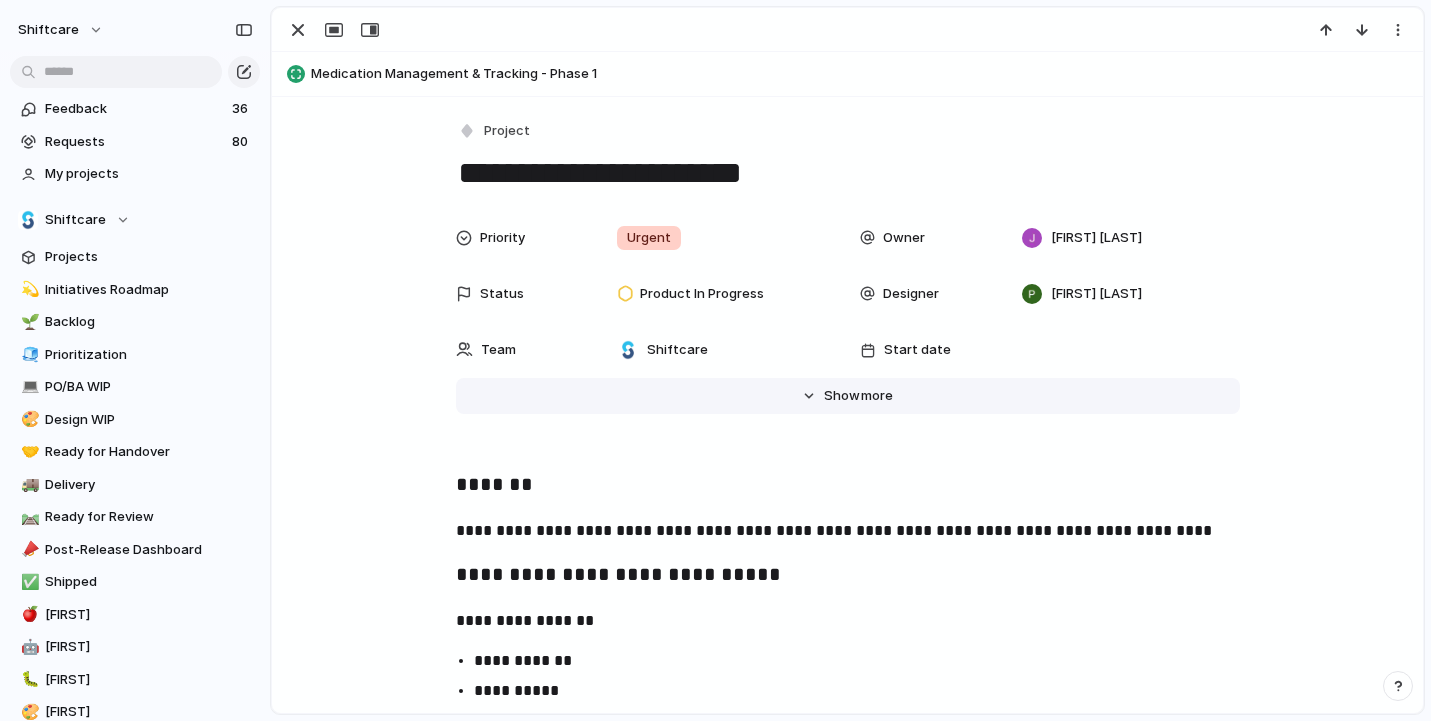 click on "more" at bounding box center (877, 396) 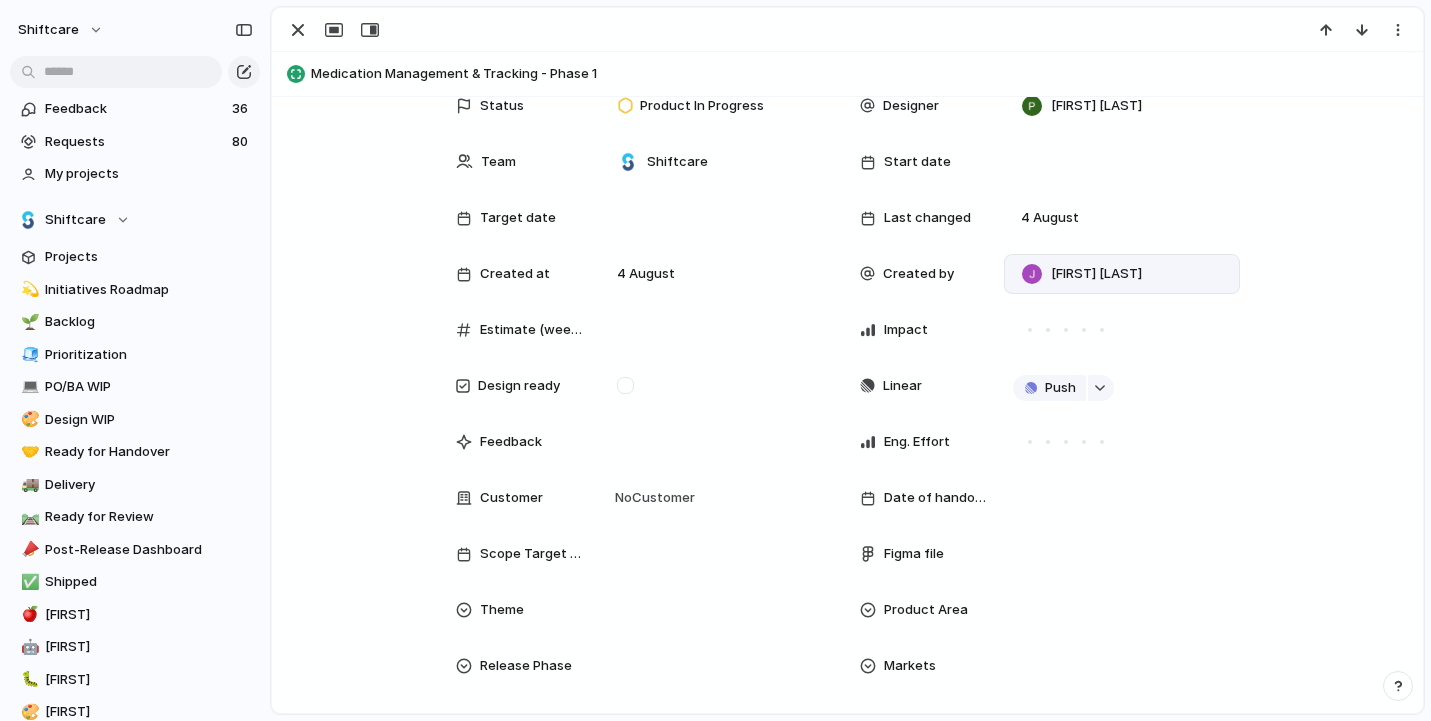 scroll, scrollTop: 407, scrollLeft: 0, axis: vertical 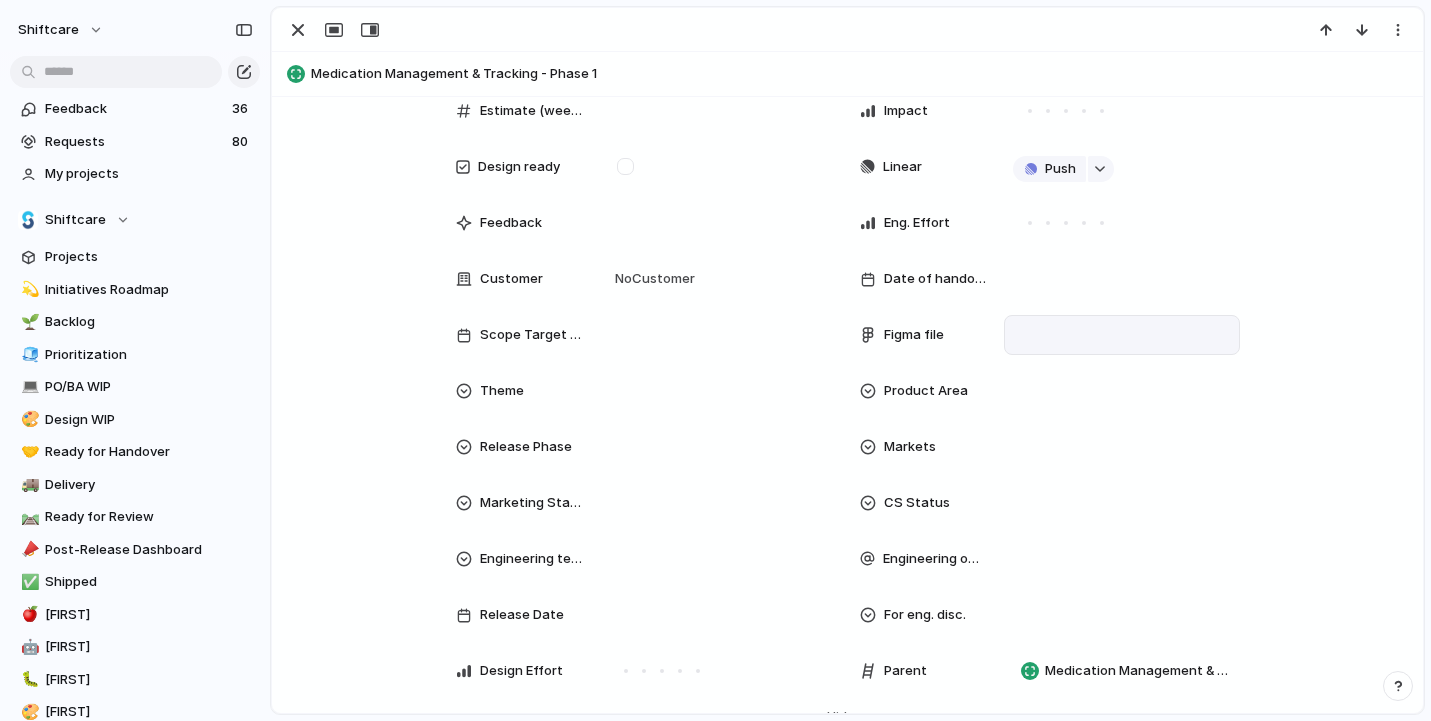click at bounding box center [1122, 335] 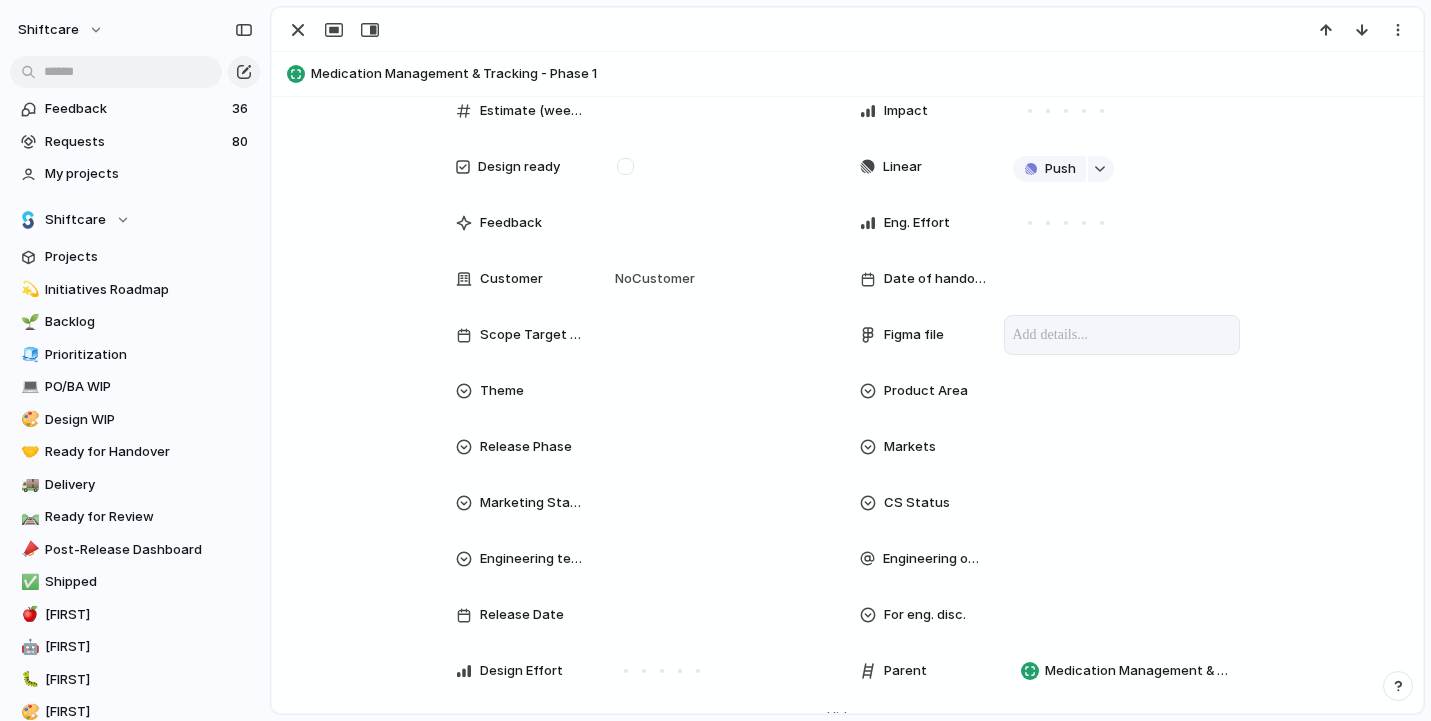scroll, scrollTop: 31, scrollLeft: 0, axis: vertical 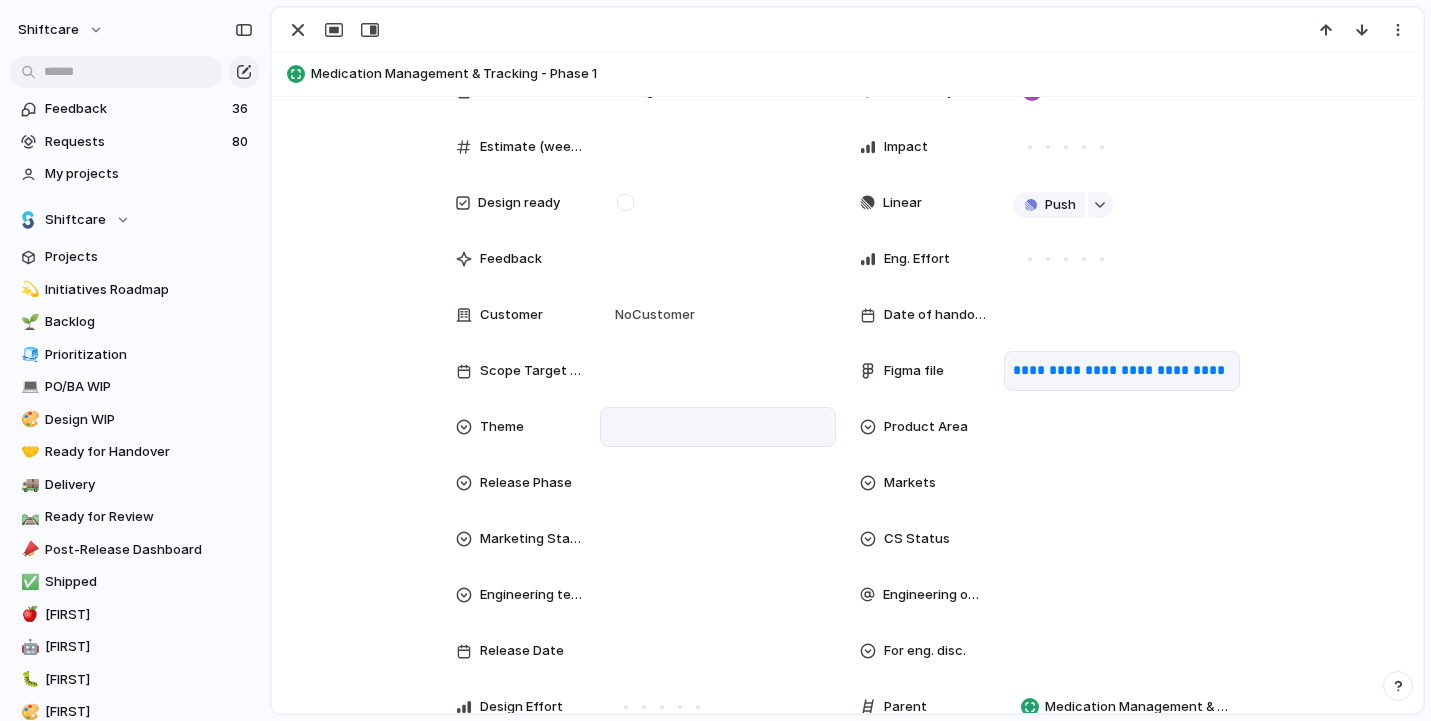 click at bounding box center (625, 202) 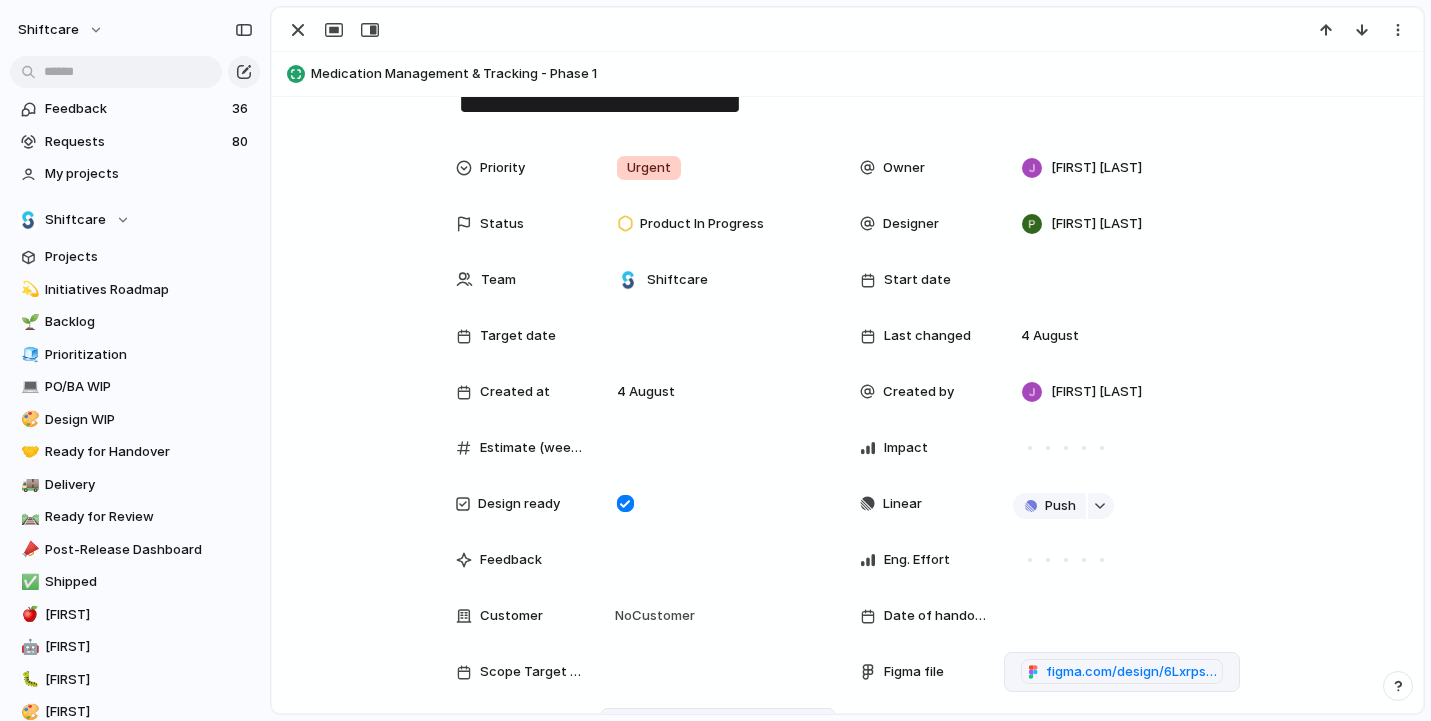 scroll, scrollTop: 0, scrollLeft: 0, axis: both 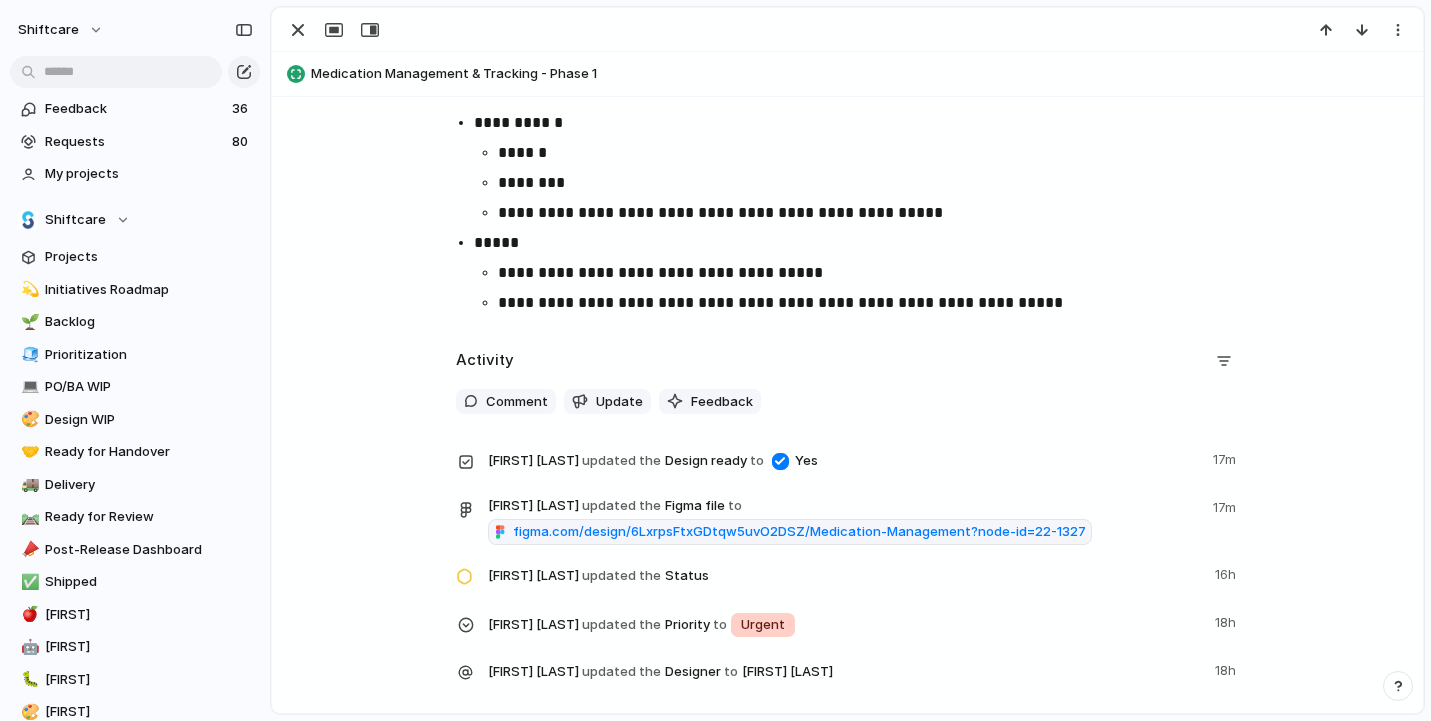 click on "**********" at bounding box center (878, 303) 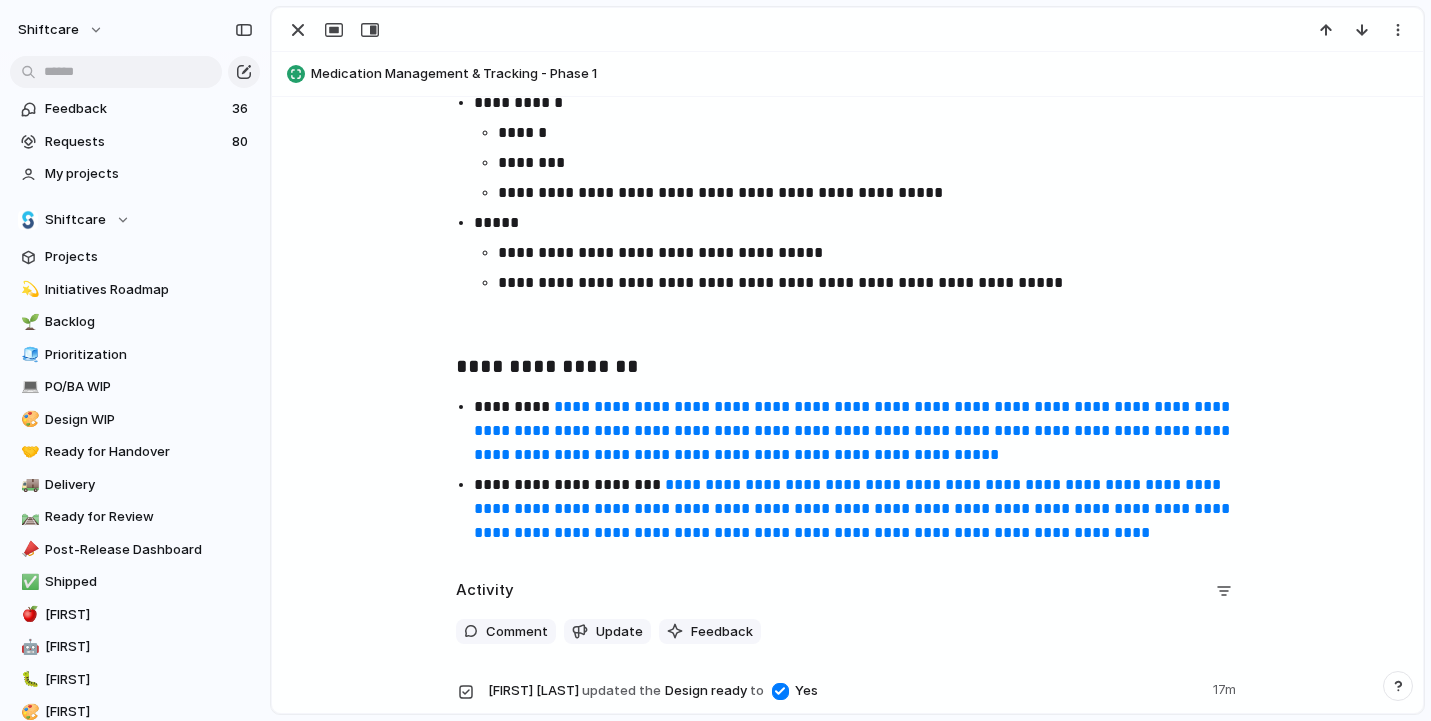 scroll, scrollTop: 3036, scrollLeft: 0, axis: vertical 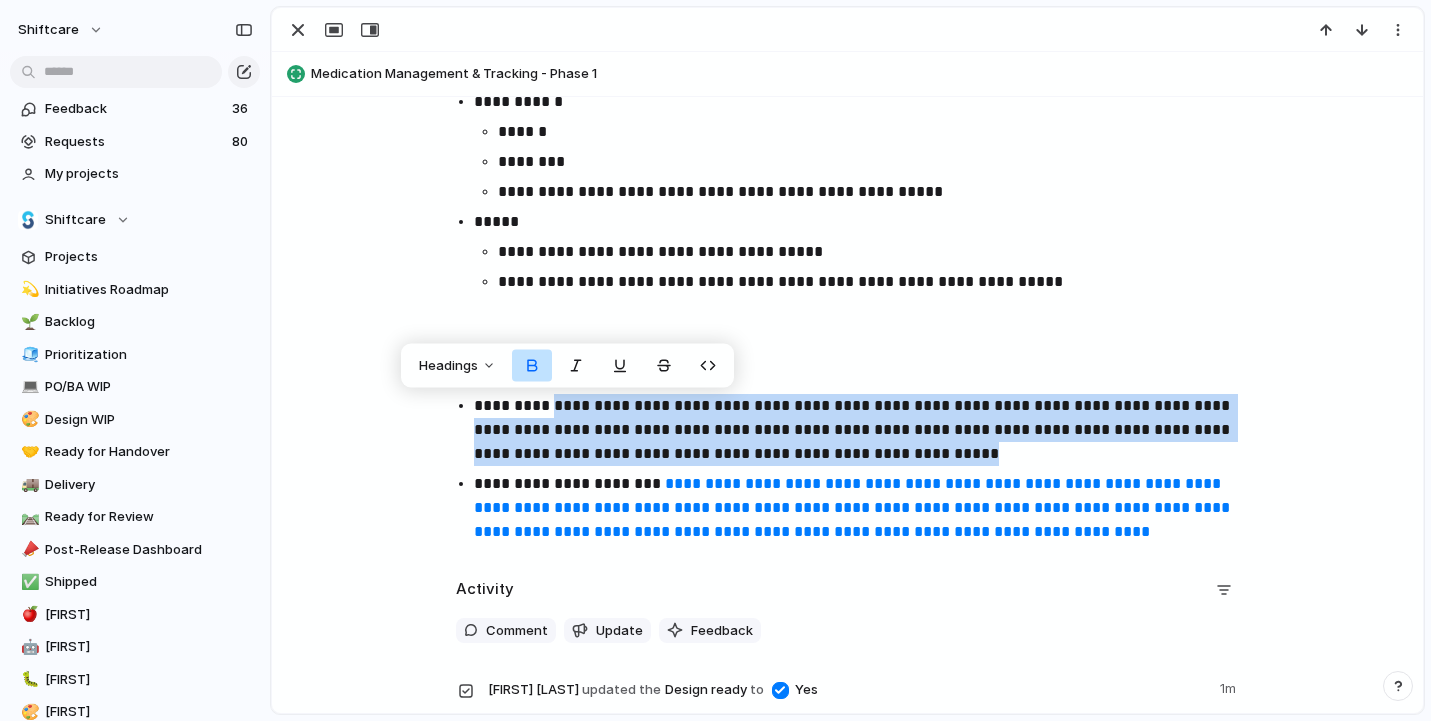 drag, startPoint x: 565, startPoint y: 475, endPoint x: 559, endPoint y: 414, distance: 61.294373 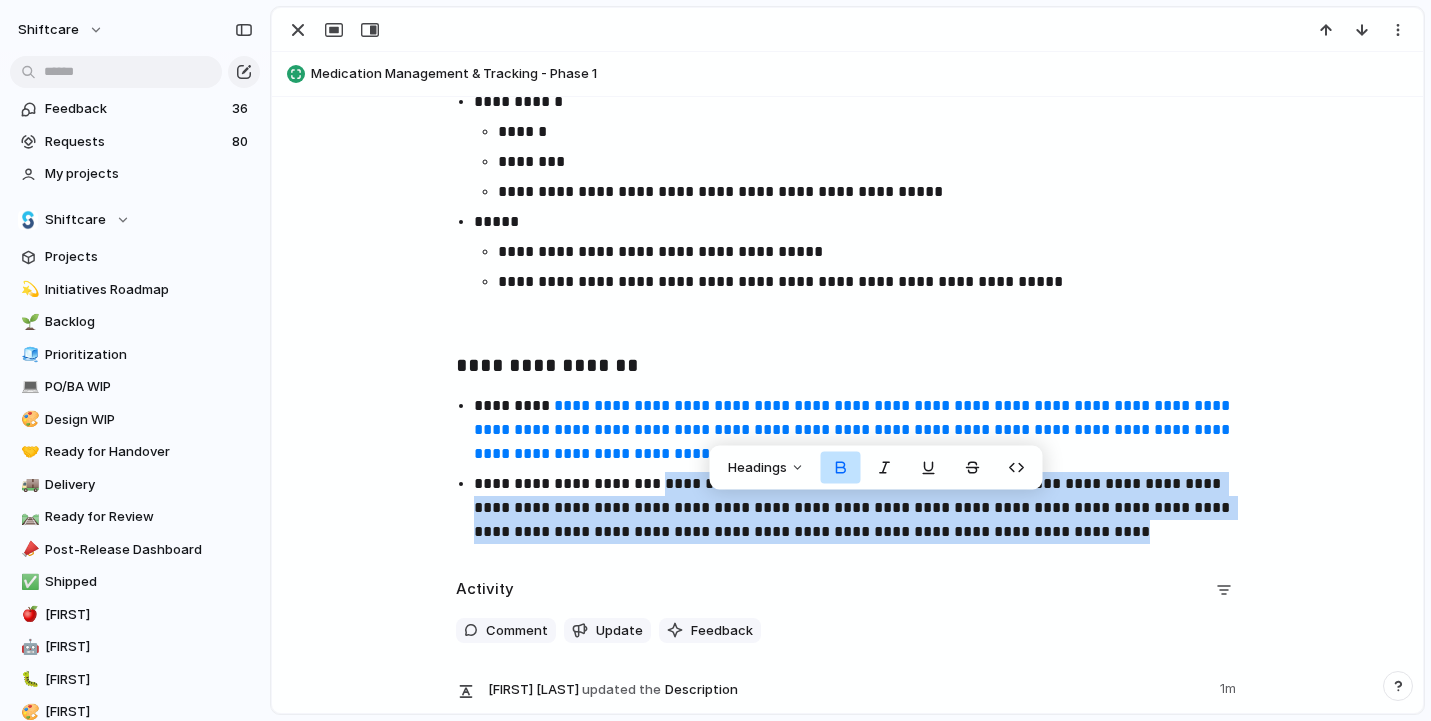 drag, startPoint x: 1070, startPoint y: 558, endPoint x: 664, endPoint y: 494, distance: 411.01337 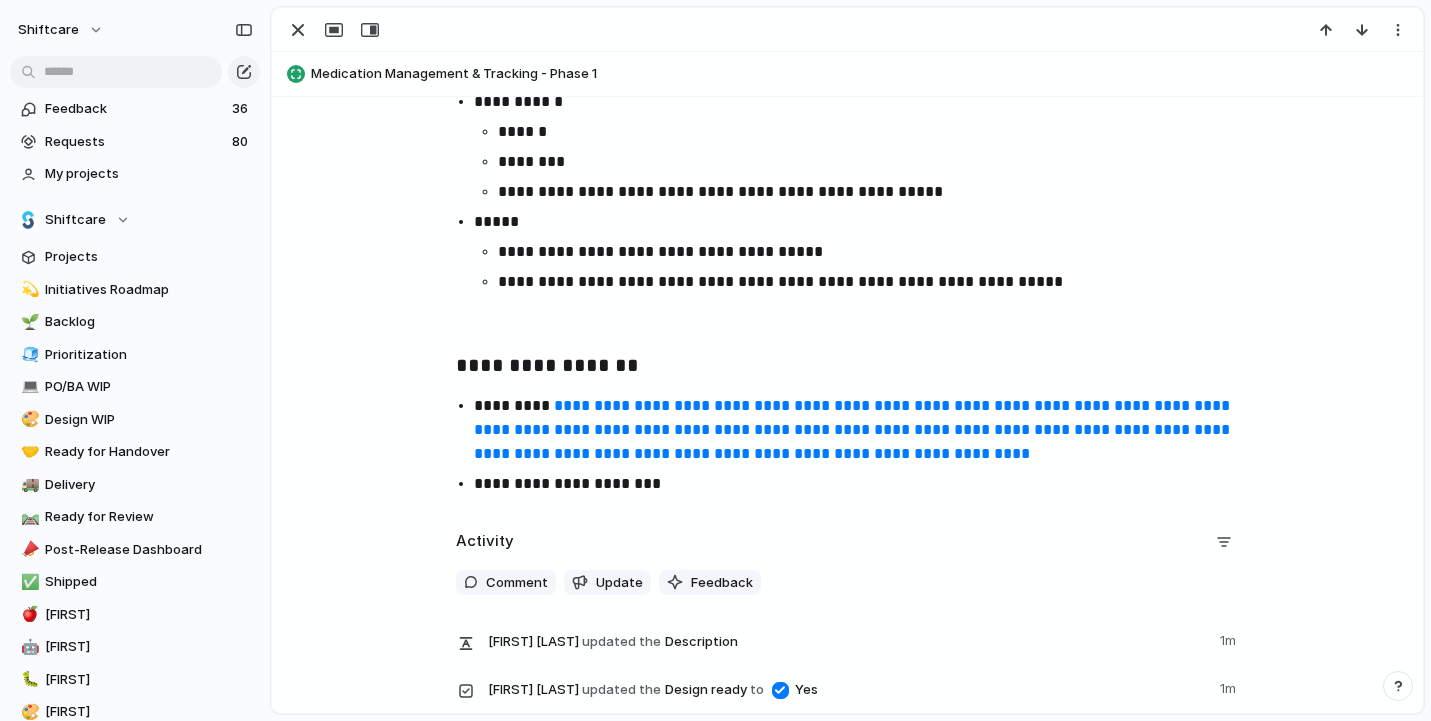 paste 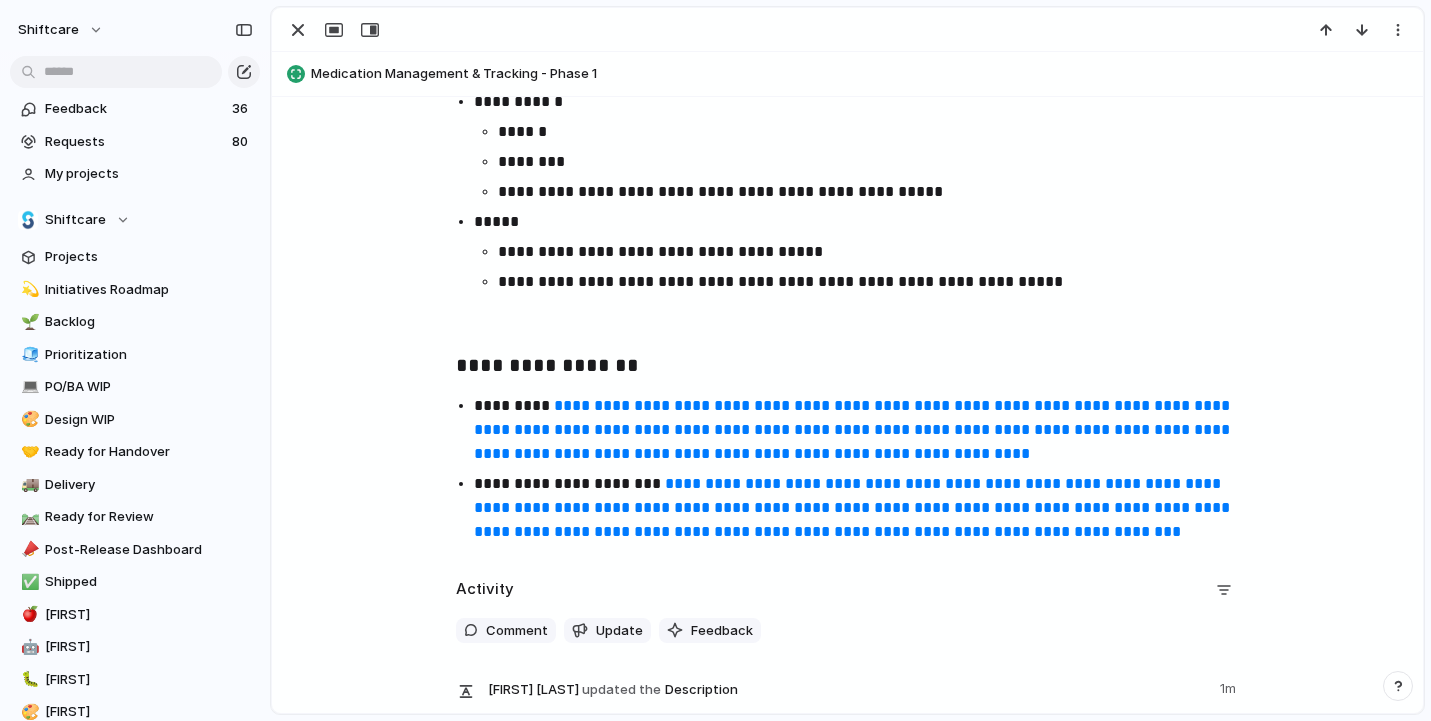type 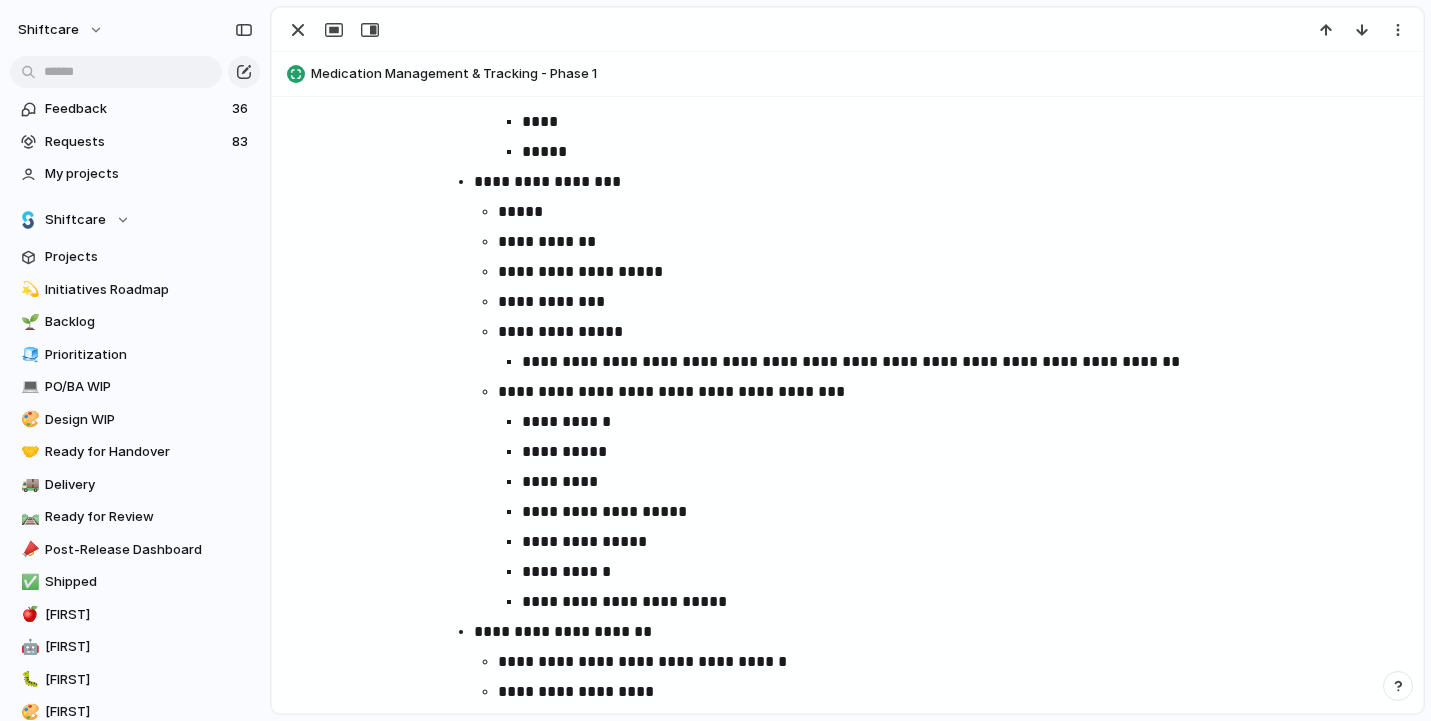 scroll, scrollTop: 2154, scrollLeft: 0, axis: vertical 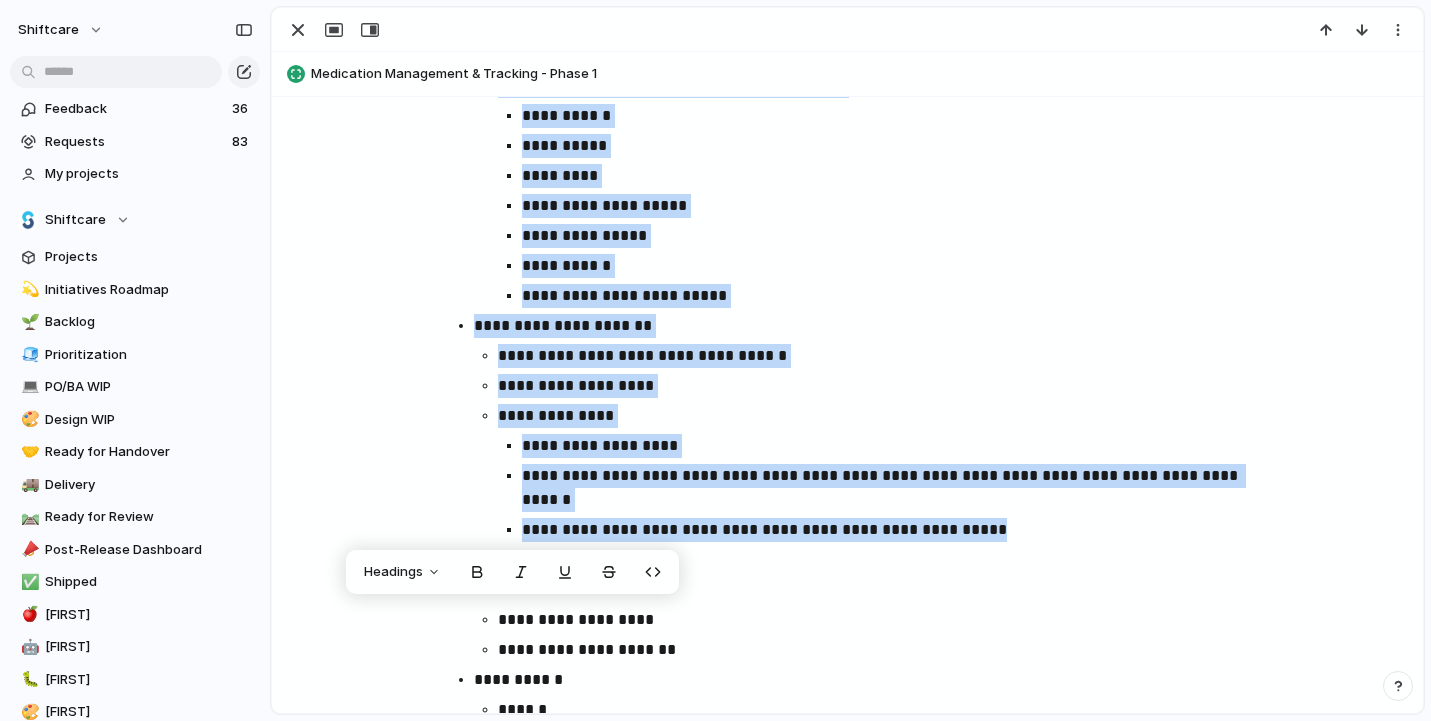 drag, startPoint x: 474, startPoint y: 176, endPoint x: 1014, endPoint y: 527, distance: 644.0505 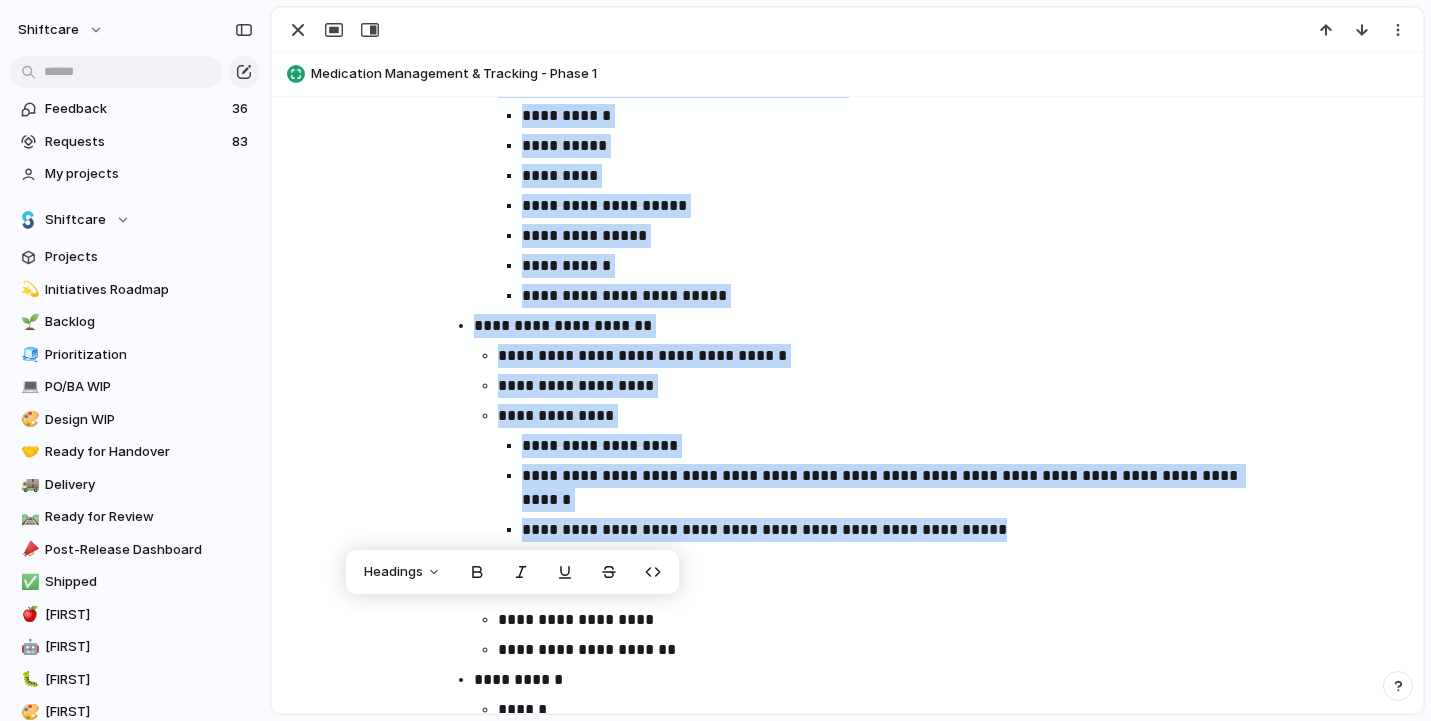 click on "**********" at bounding box center [848, 188] 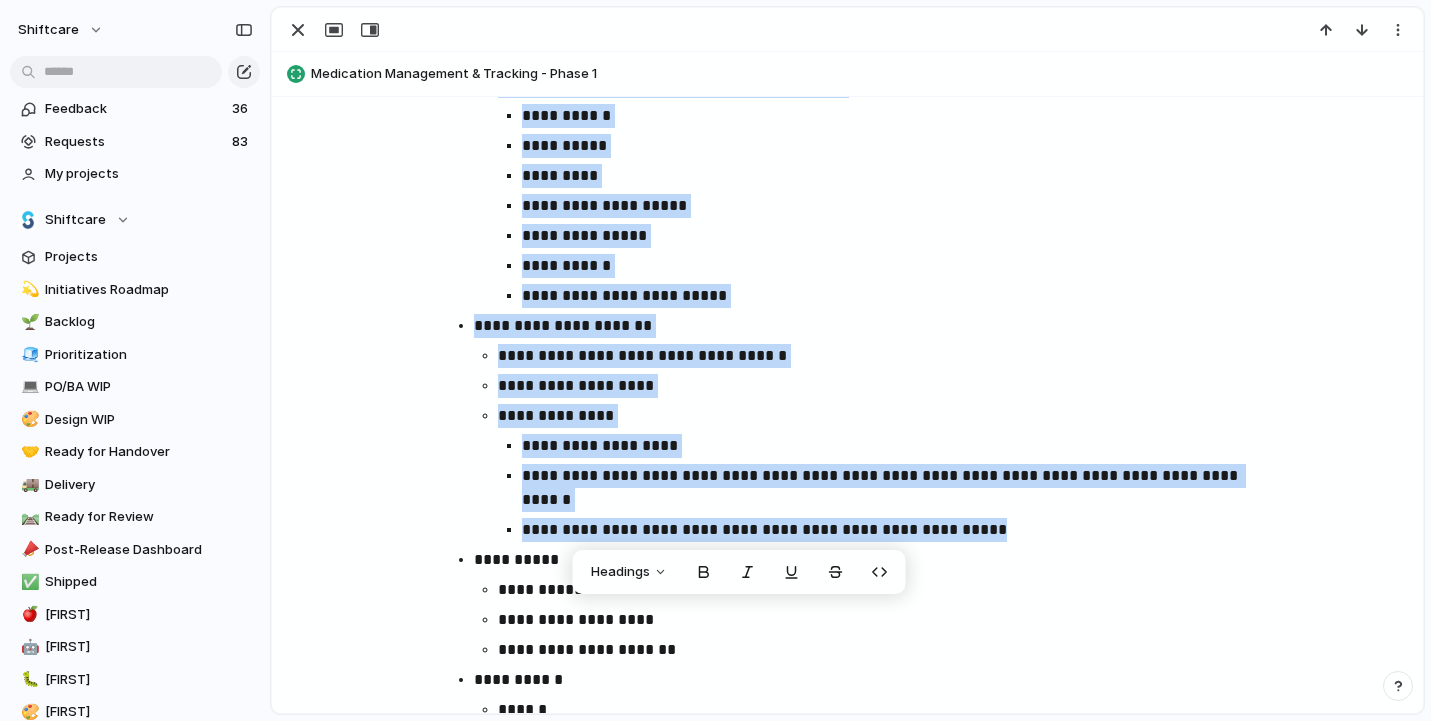 copy on "**********" 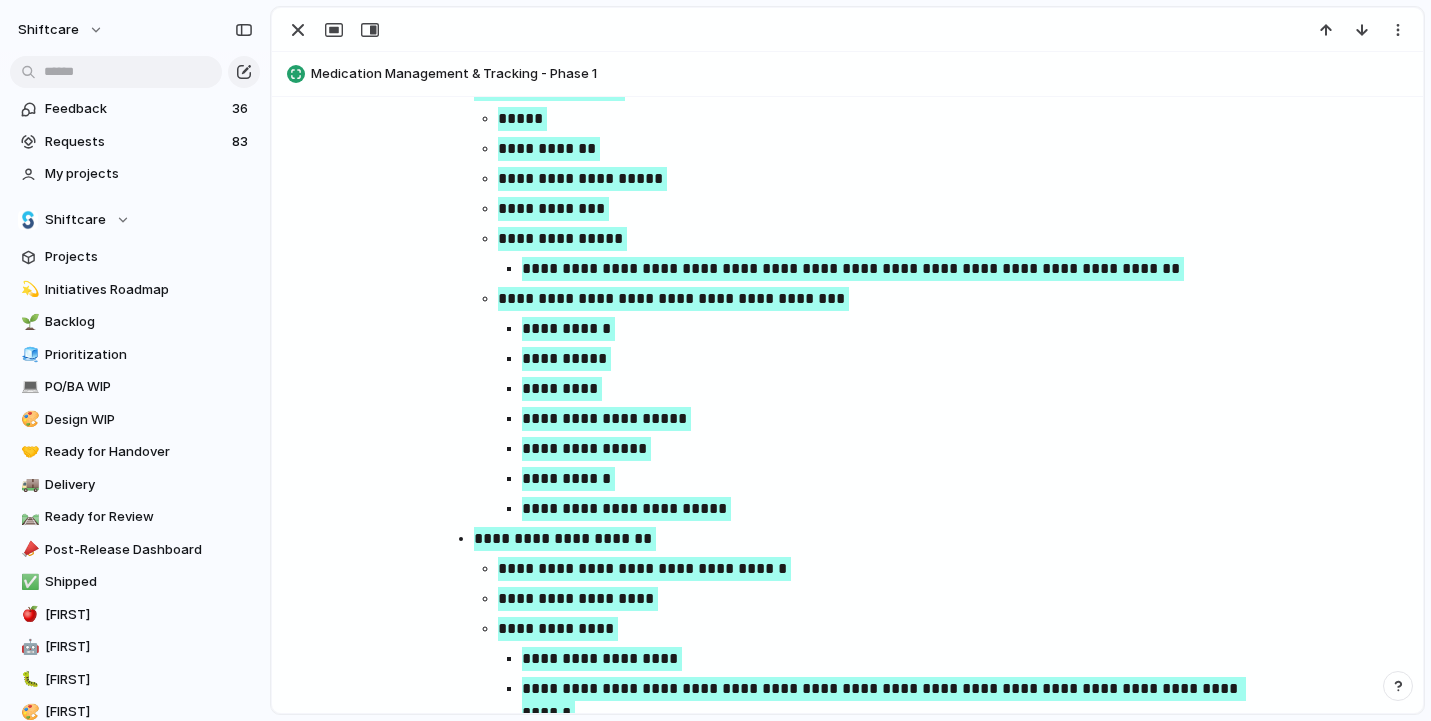 scroll, scrollTop: 2234, scrollLeft: 0, axis: vertical 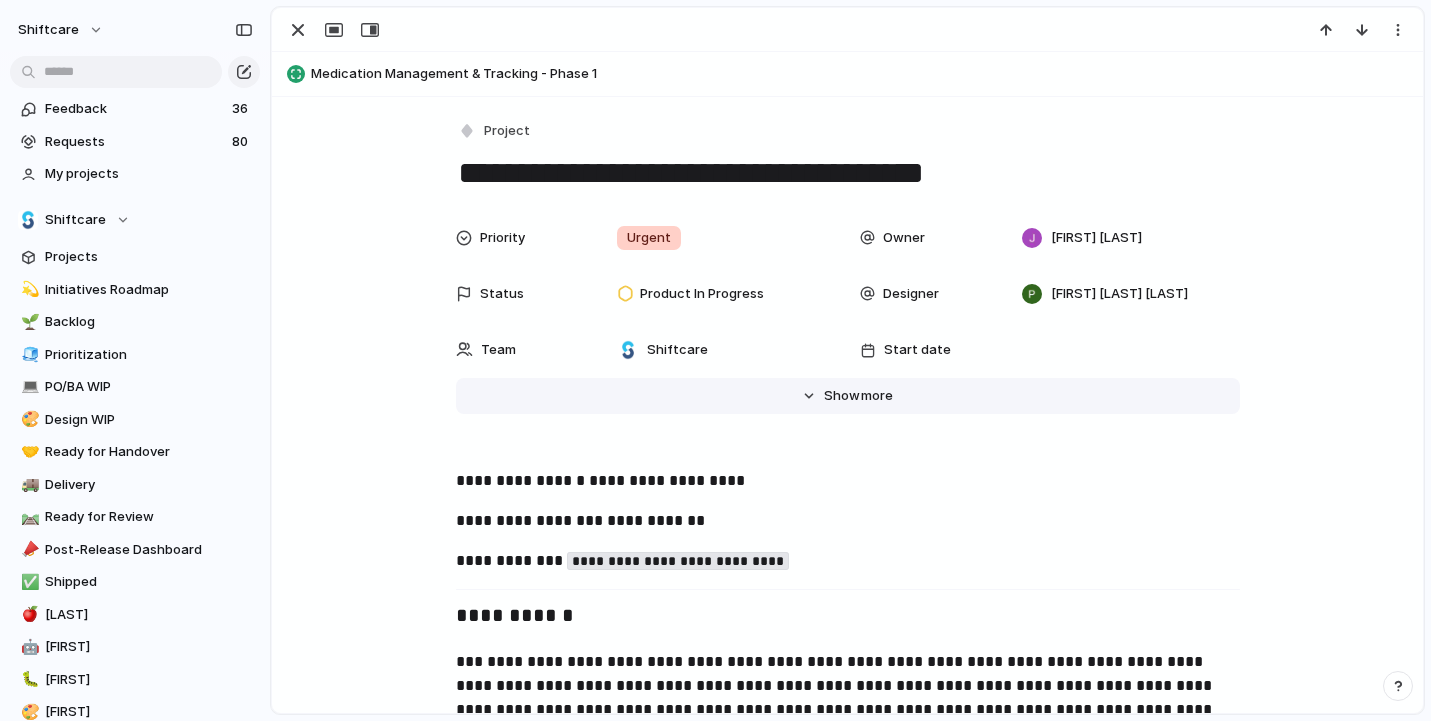 click on "Show" at bounding box center (842, 396) 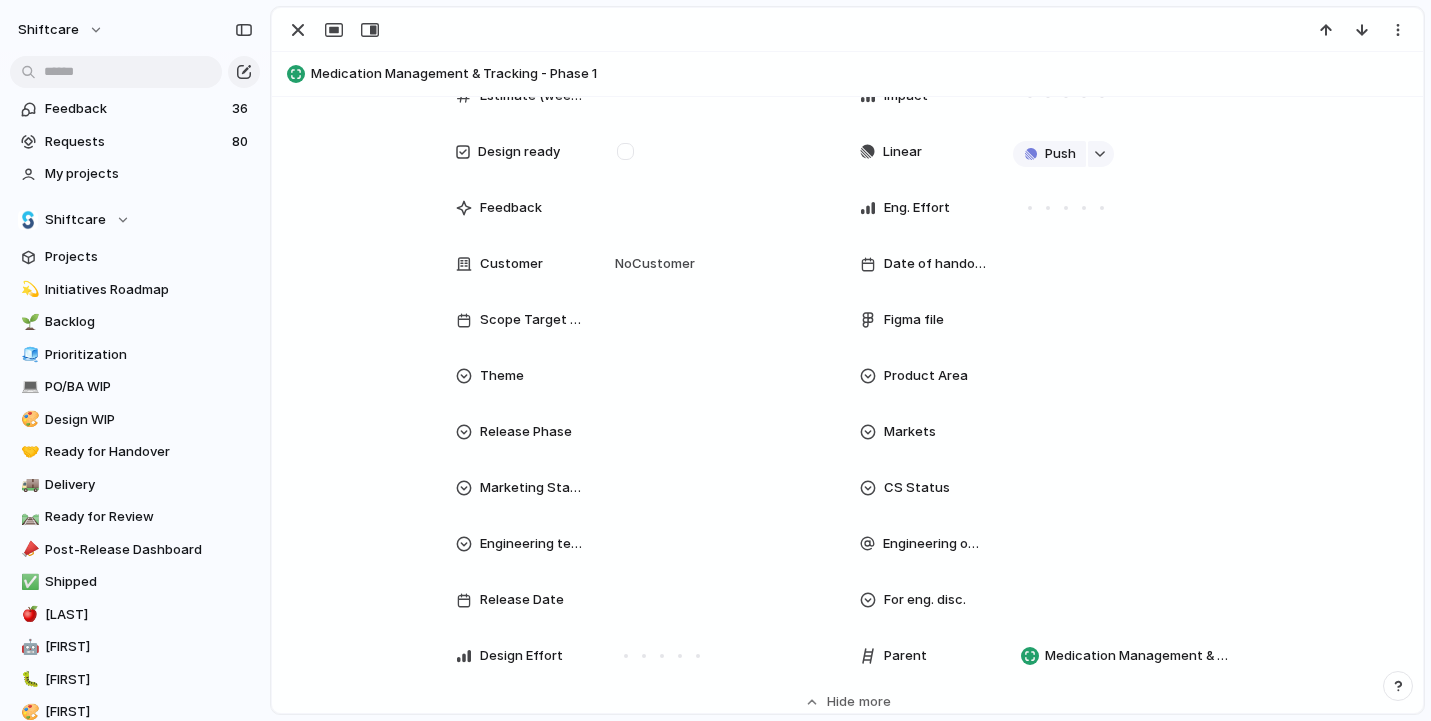 scroll, scrollTop: 450, scrollLeft: 0, axis: vertical 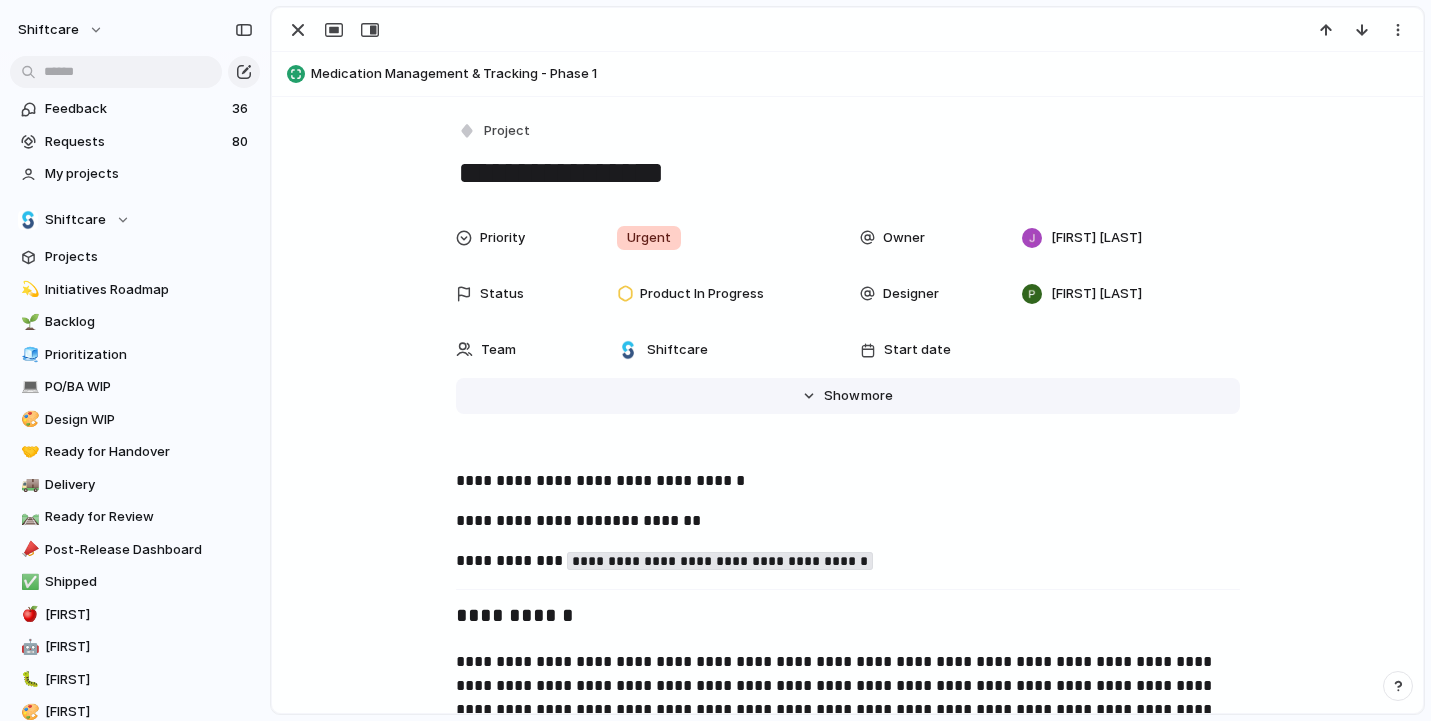 click on "Show" at bounding box center (842, 396) 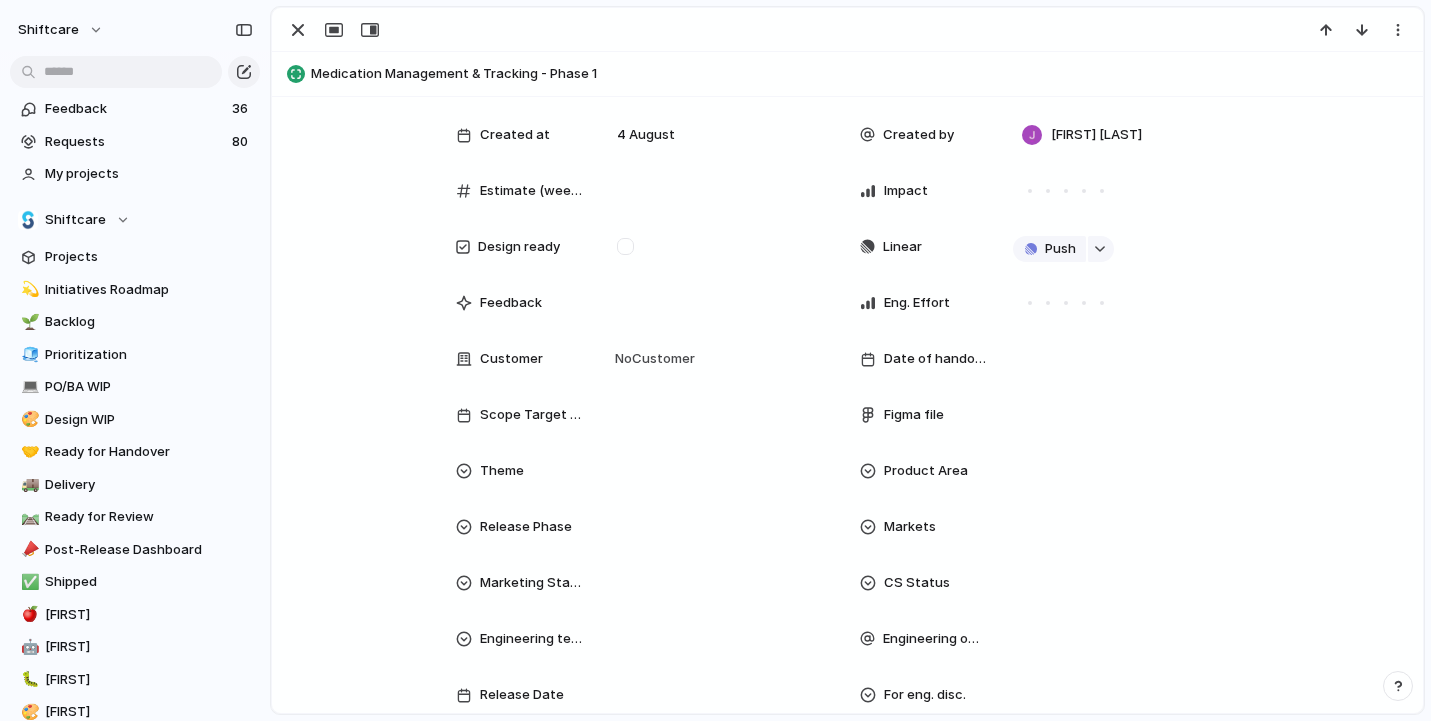 scroll, scrollTop: 339, scrollLeft: 0, axis: vertical 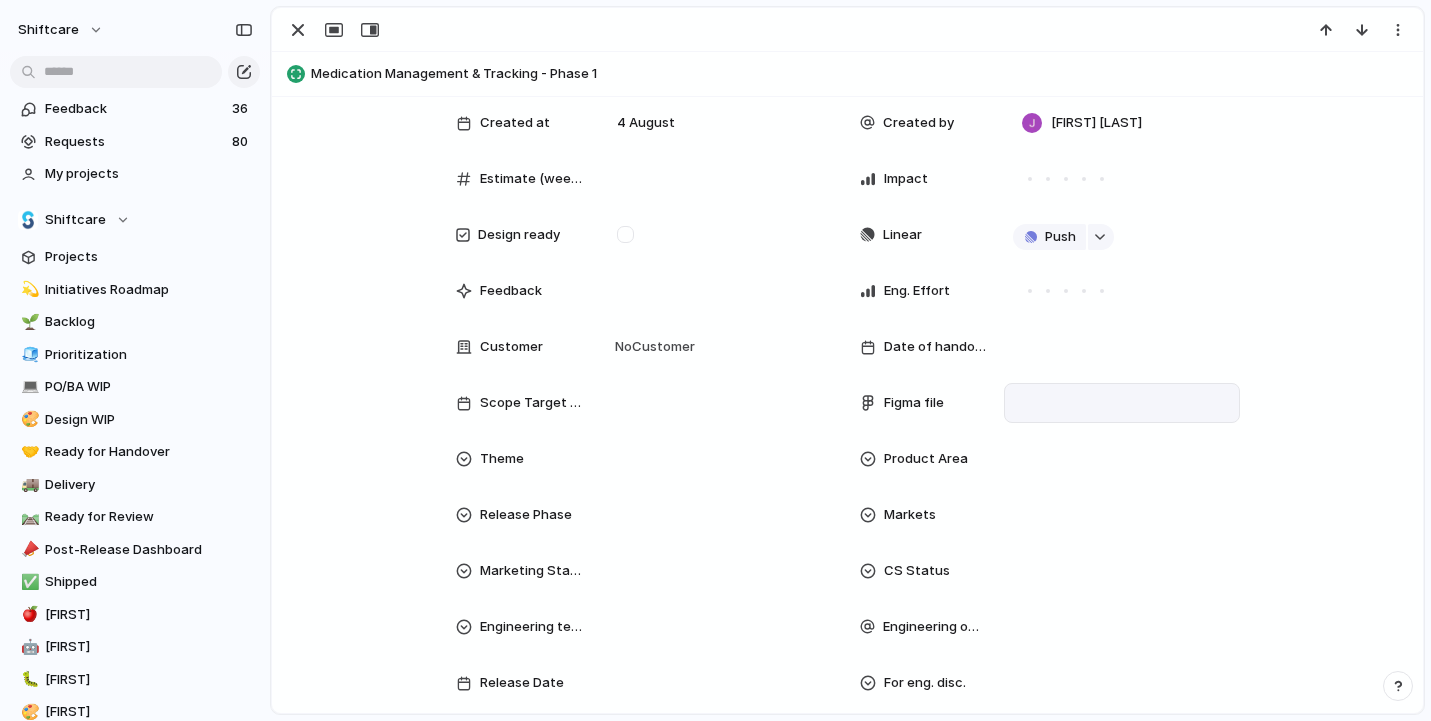click at bounding box center [1122, 403] 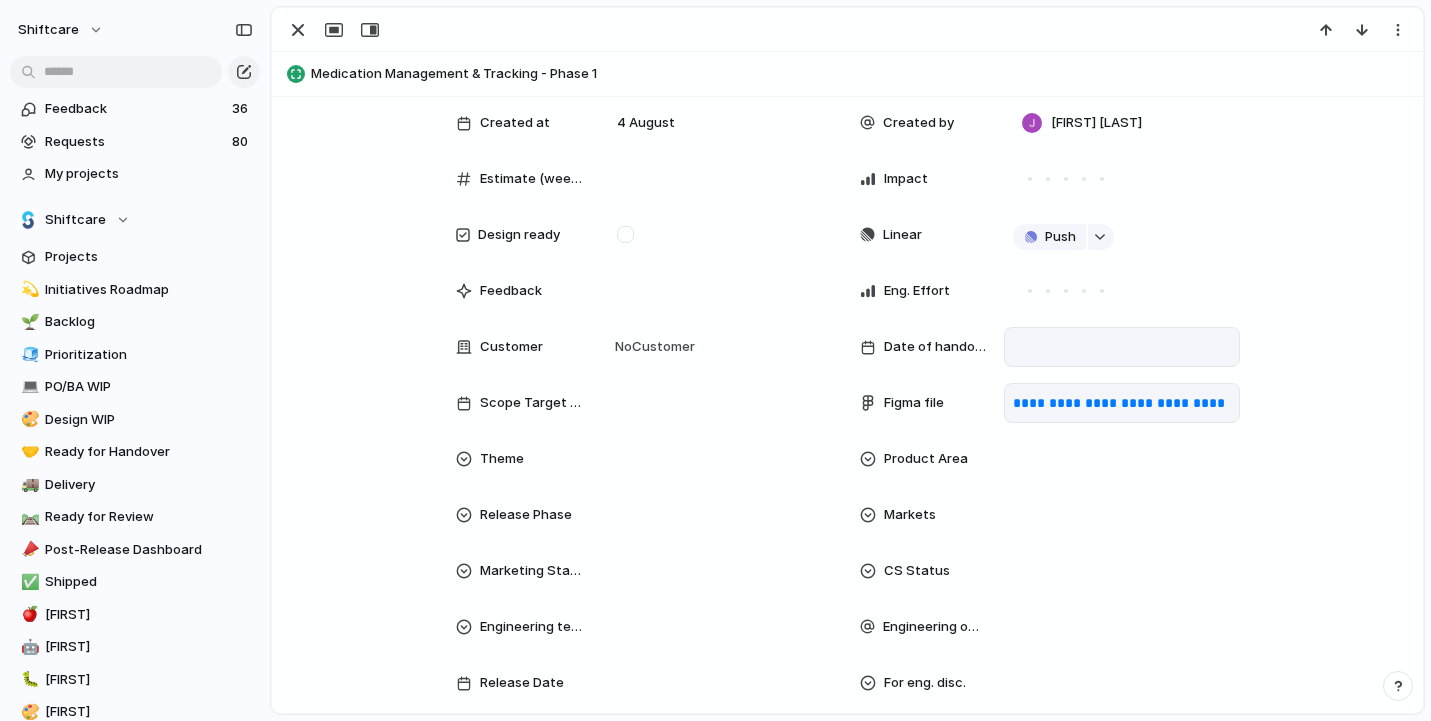 scroll, scrollTop: 31, scrollLeft: 0, axis: vertical 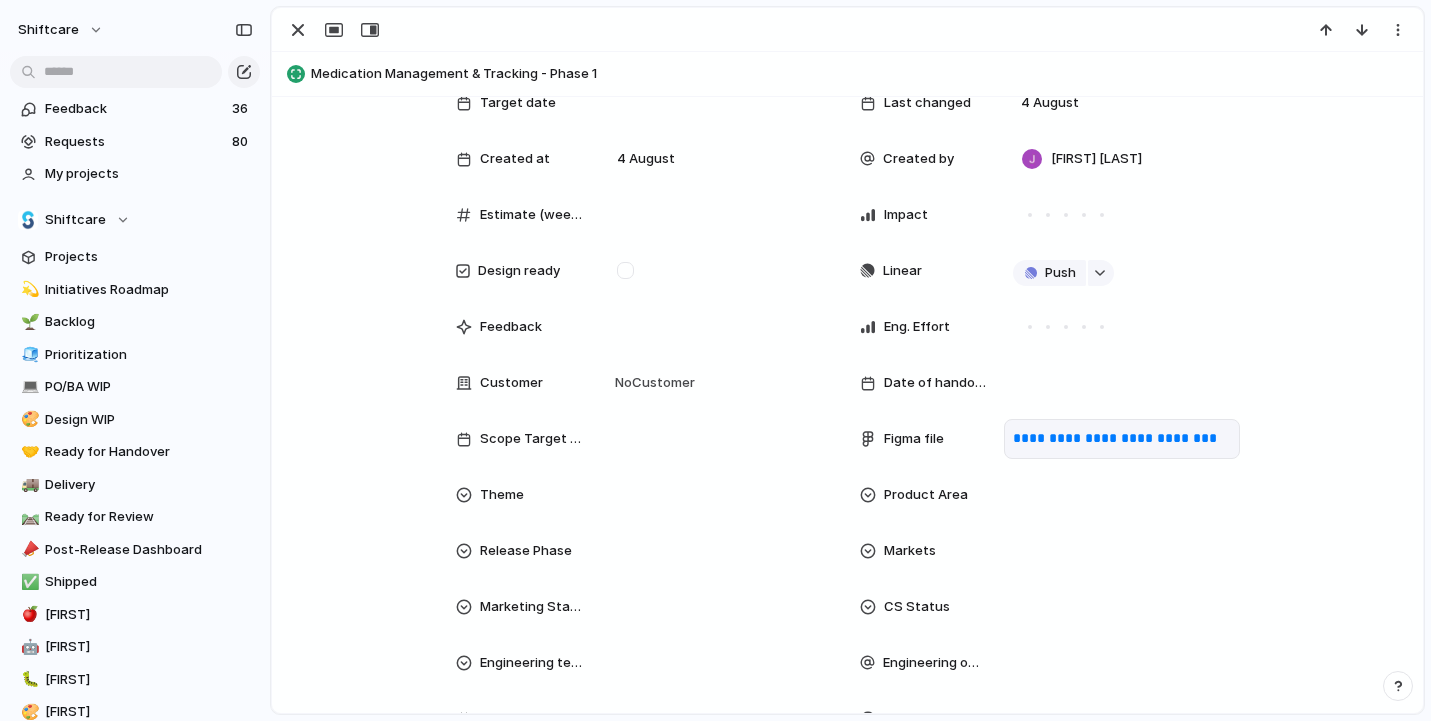 click at bounding box center [625, 270] 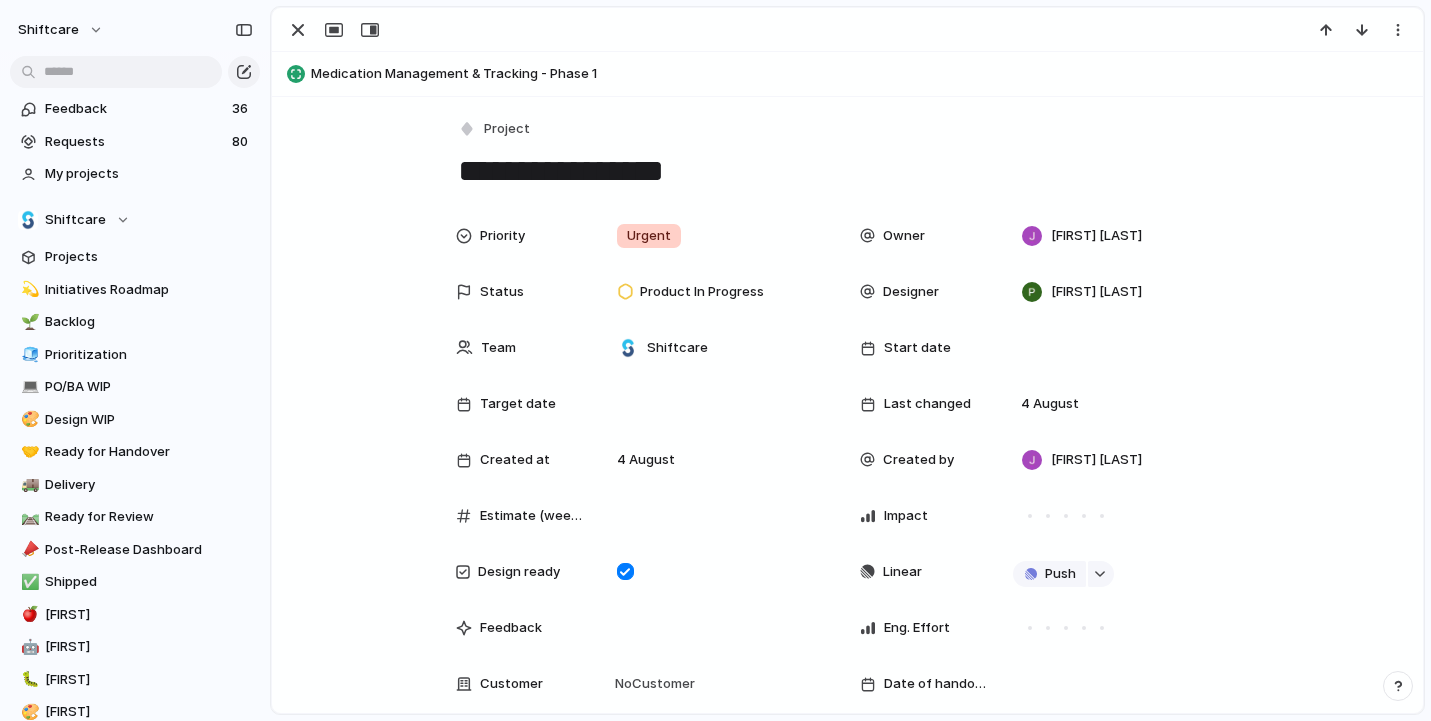 scroll, scrollTop: 0, scrollLeft: 0, axis: both 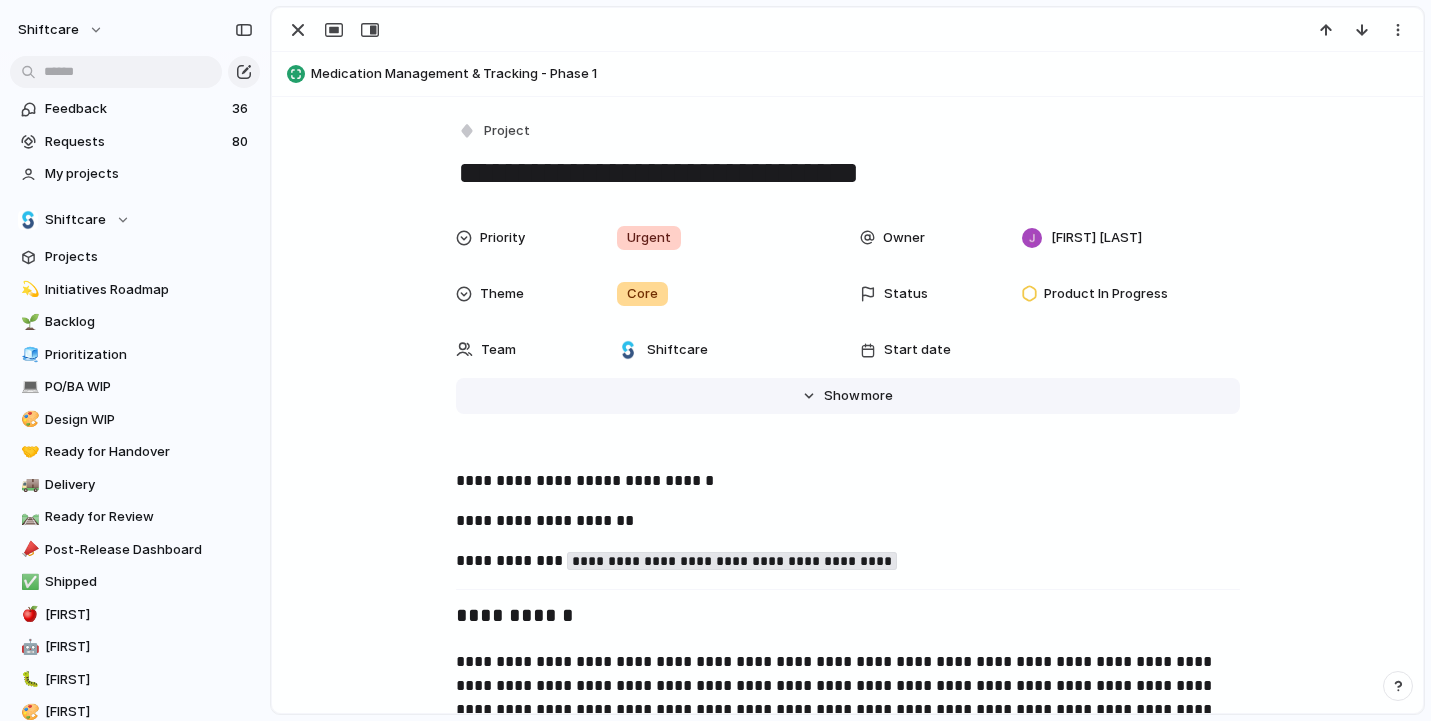 click on "Show" at bounding box center (842, 396) 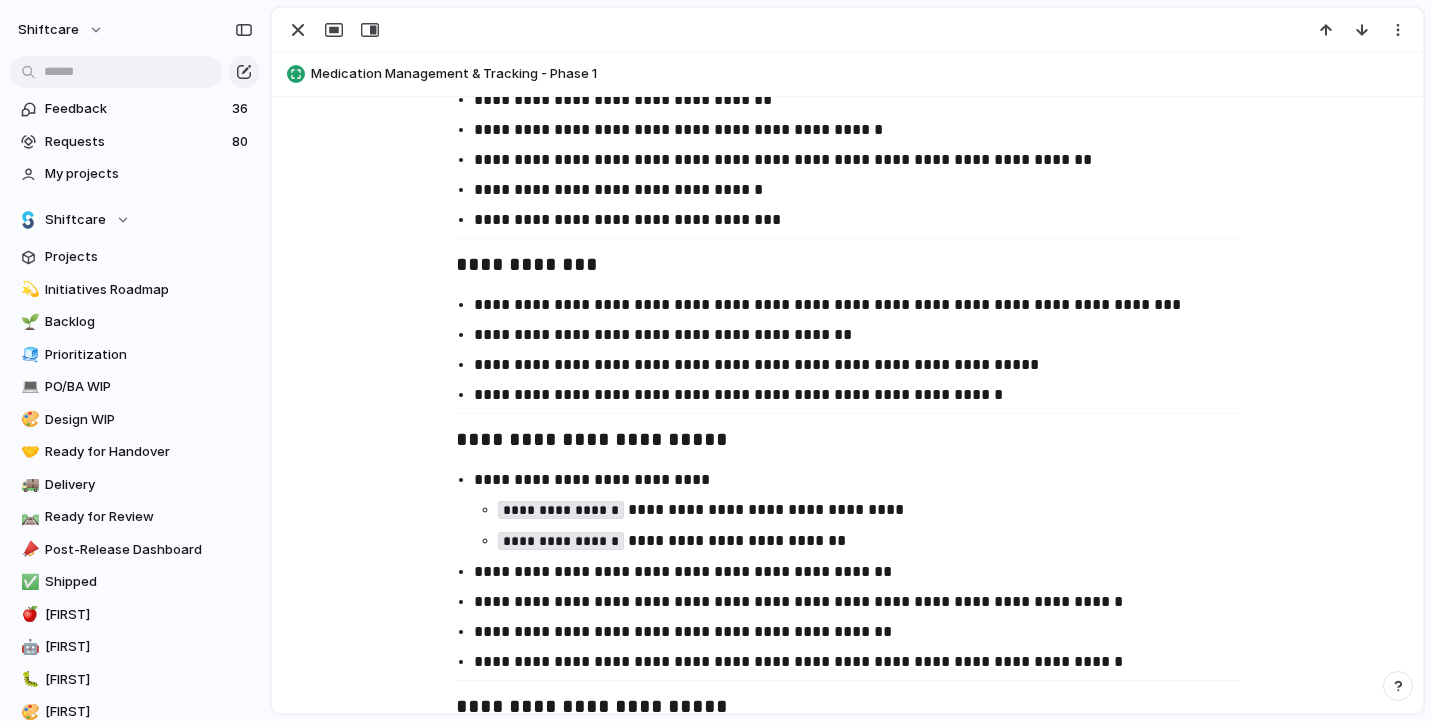 scroll, scrollTop: 3290, scrollLeft: 0, axis: vertical 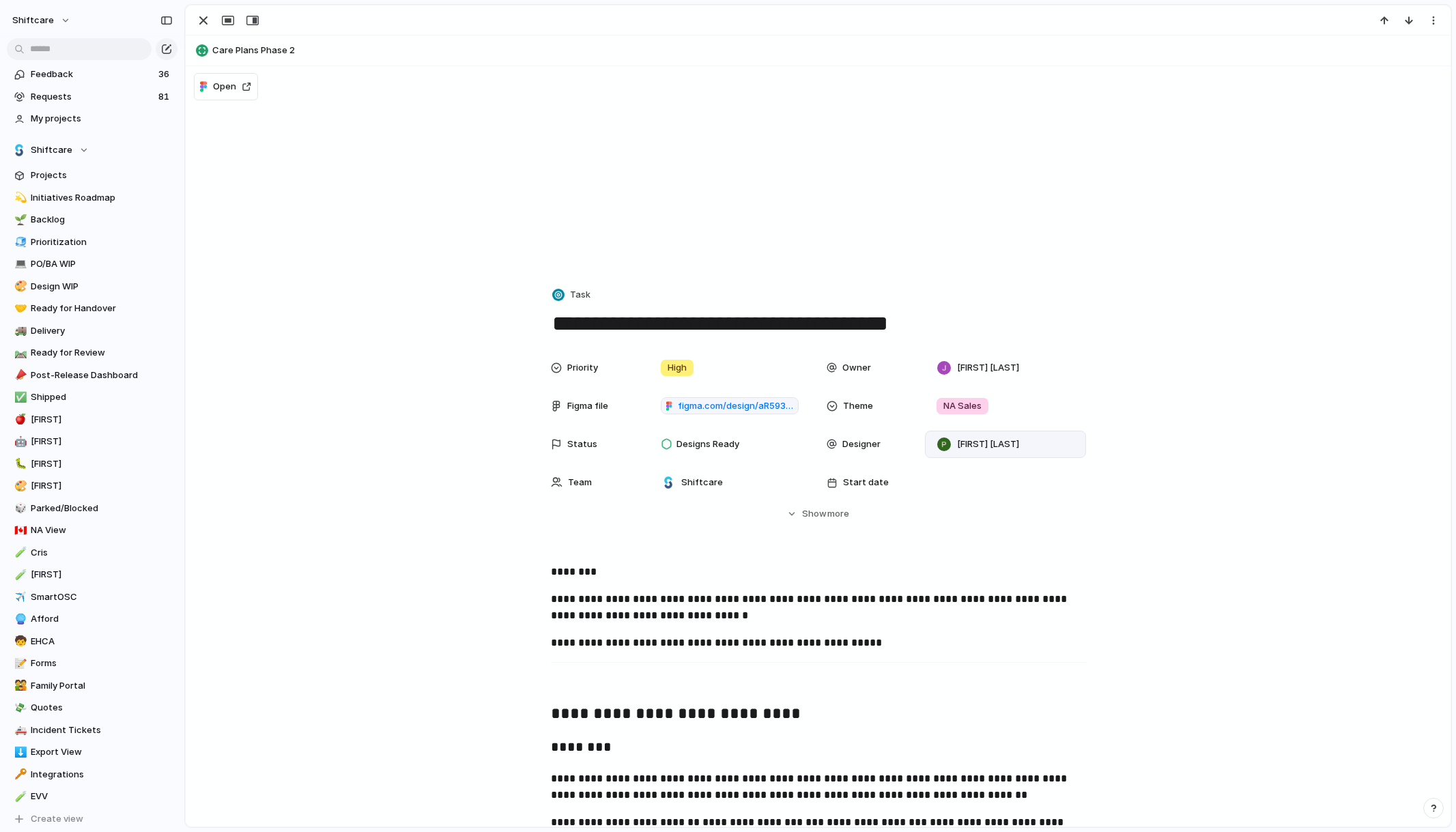 click on "[FIRST] [LAST]" at bounding box center (1005, 444) 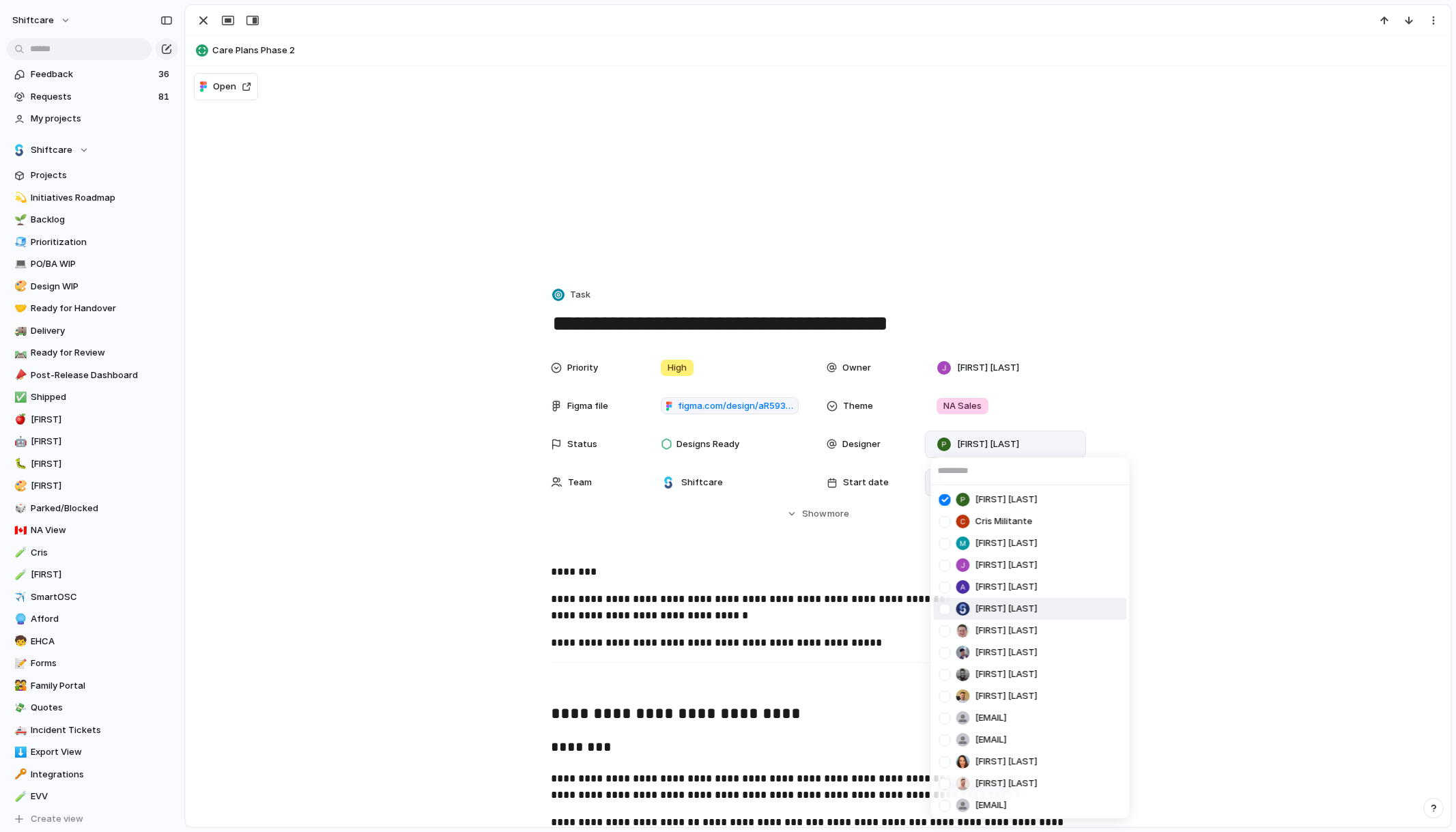 drag, startPoint x: 991, startPoint y: 610, endPoint x: 993, endPoint y: 474, distance: 136.01471 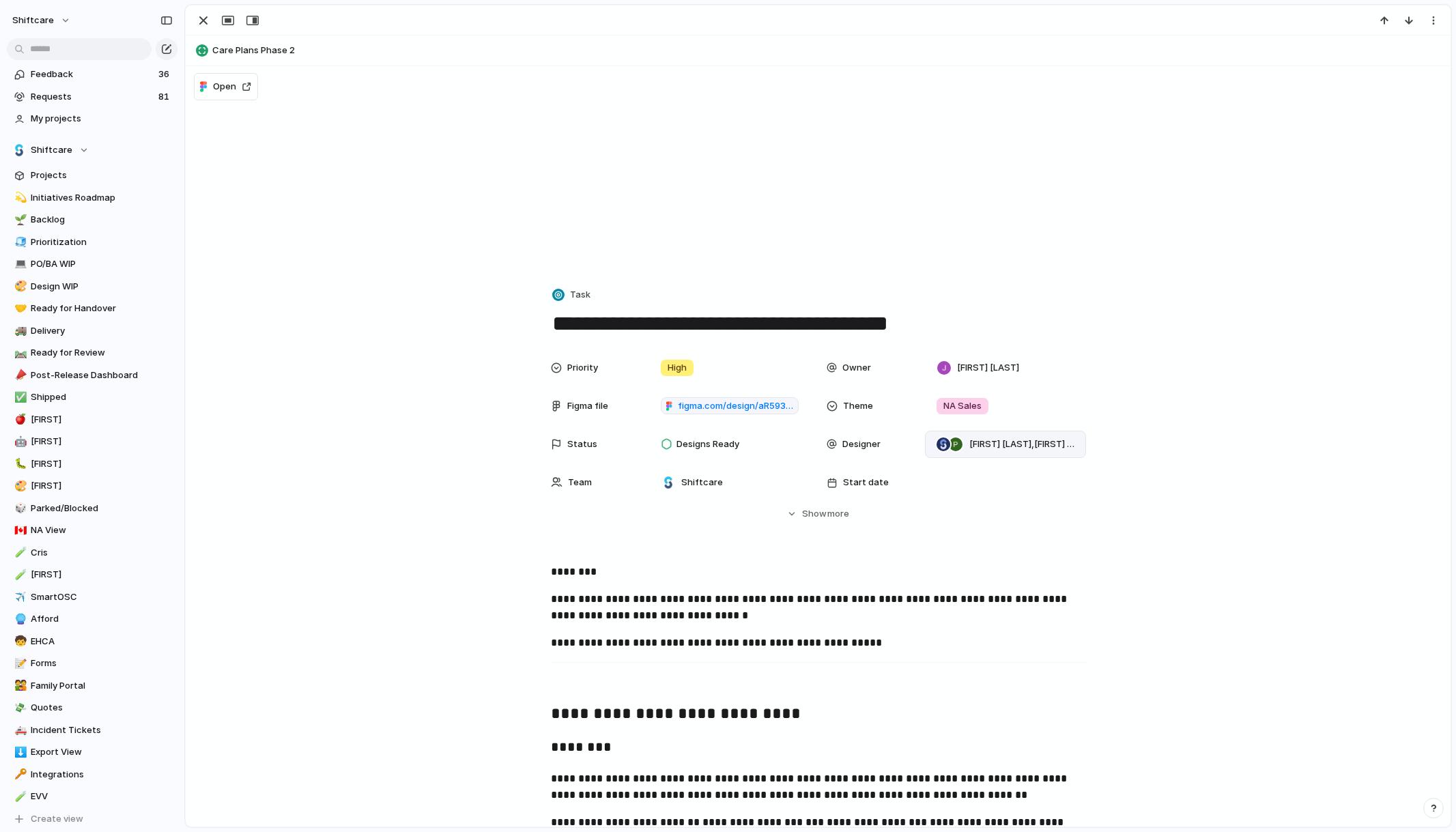click on "Viscount Villanueva ,  Pei Shan Ang" at bounding box center (1022, 444) 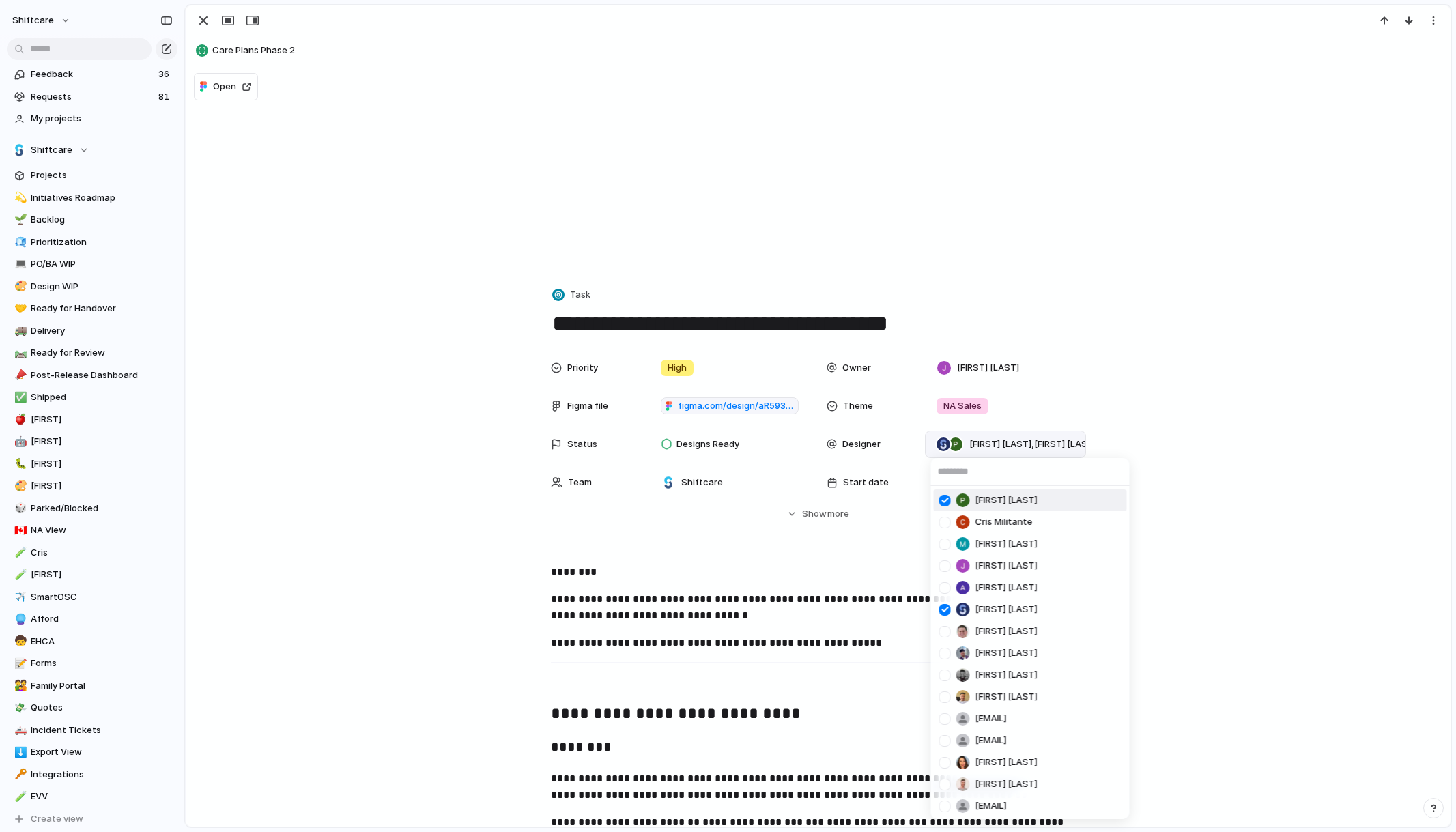 click at bounding box center (945, 500) 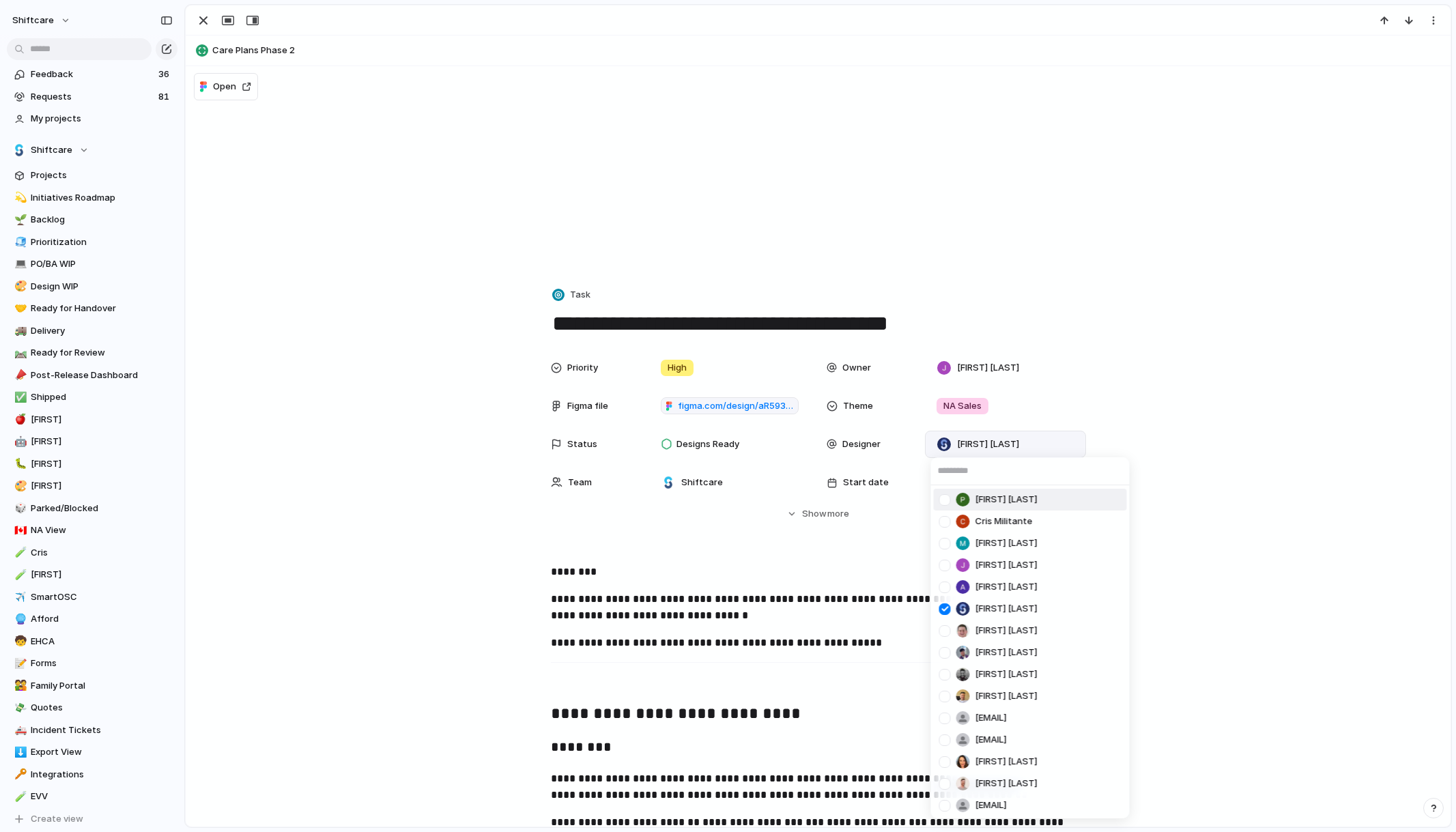 click on "Pei Shan Ang   Cris Militante   Mathew Cagney   Jonathan Agness   Abner Chua   Viscount Villanueva   Paul Slater   Mikey Nanquil   Miguel Molina   Suyog KC   josephine.gabarda@shiftcare.com   bibek.khadka@shiftcare.com   Alexandra Doyle   Patrick Gaudreault   gourav.agnani@shiftcare.com   Neil Jamieson   Ian Rugas   Lorielyn Salaver   Eloi Digluis   Mark Santos   Mary Jane Murakami   Mikko Tan   april.colasino@shiftcare.com   Ian Deshays   karl.paragua@shiftcare.com" at bounding box center [728, 416] 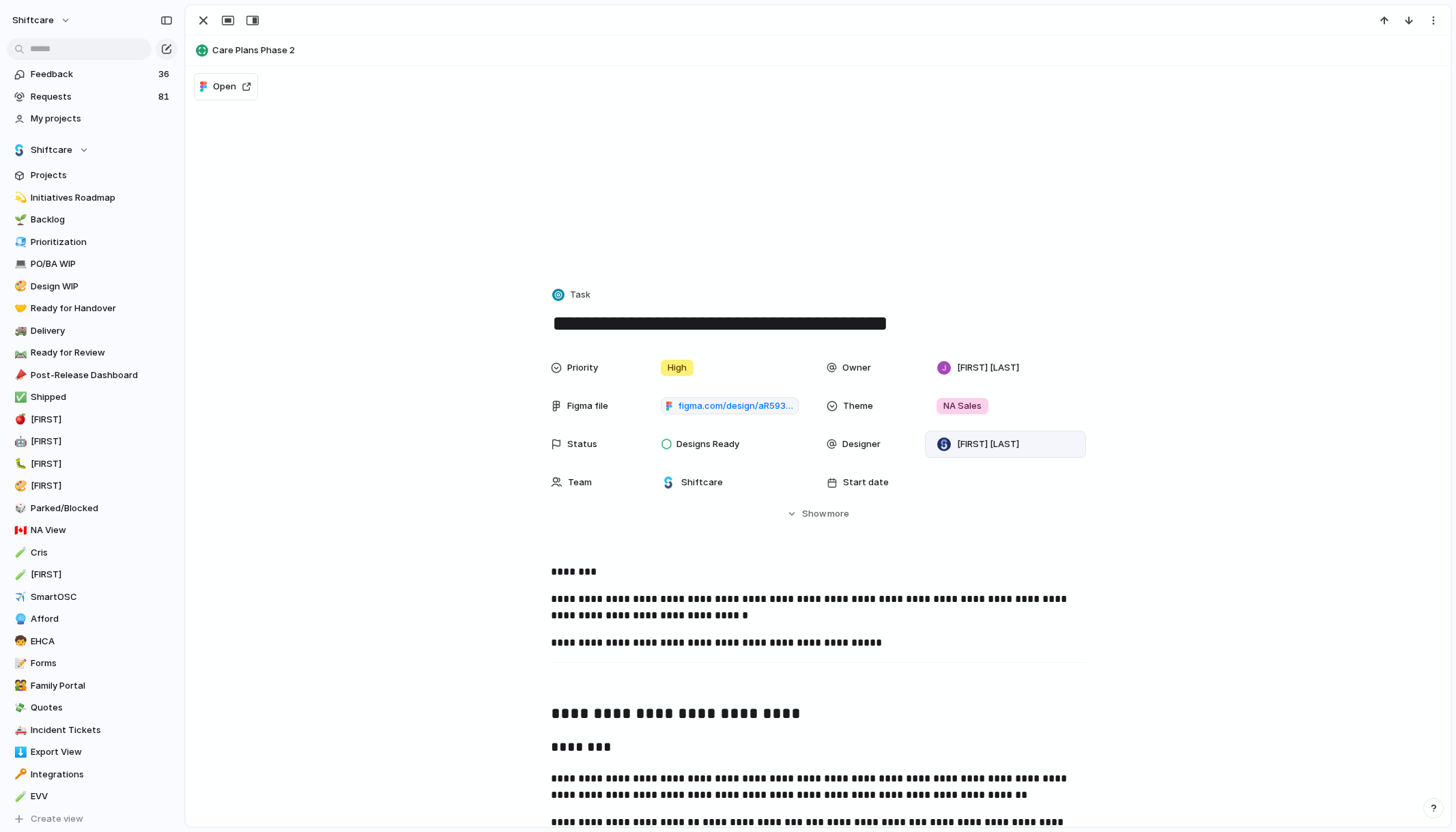 click at bounding box center [945, 631] 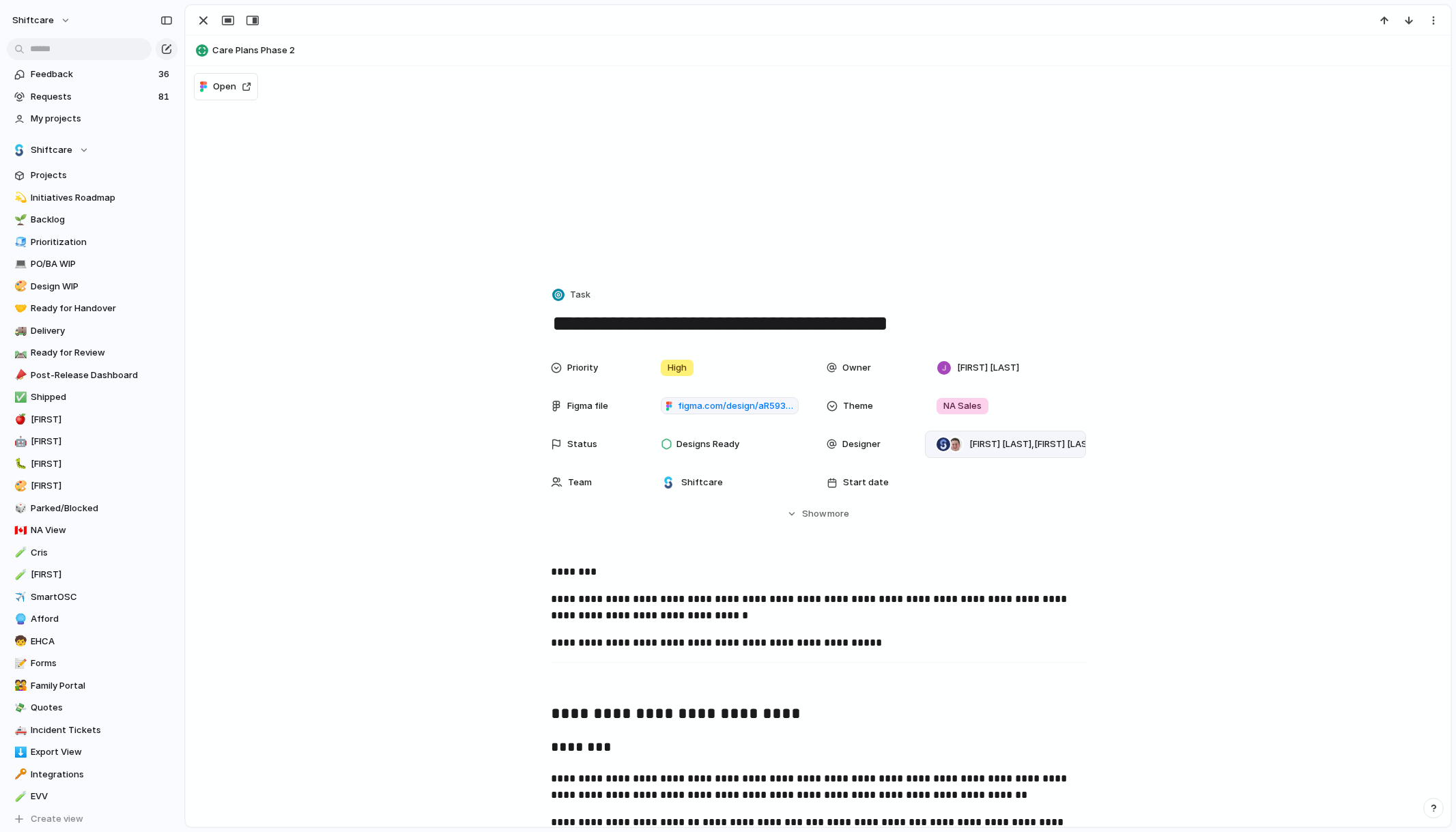 click on "**********" at bounding box center (818, 1588) 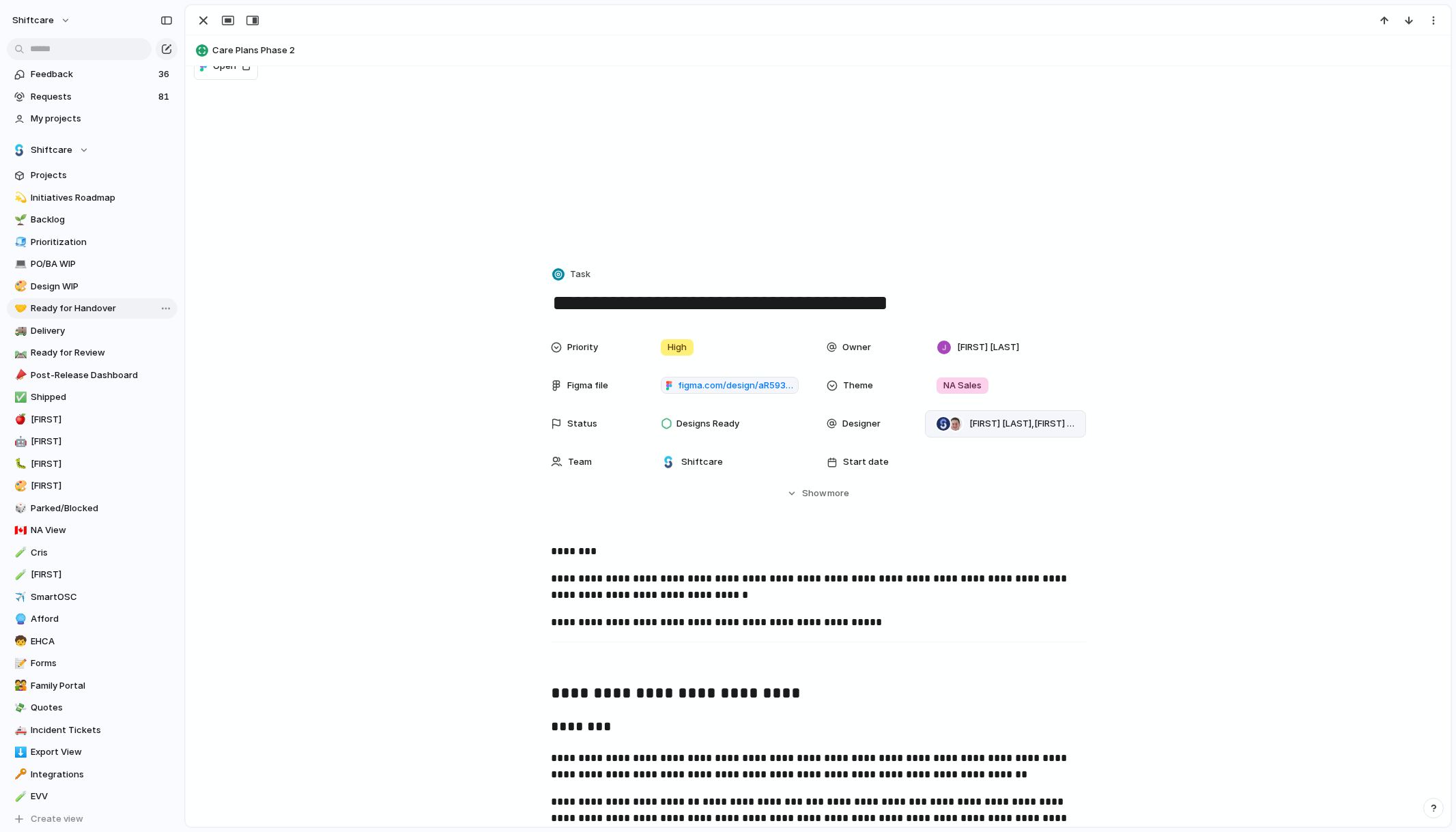 scroll, scrollTop: 23, scrollLeft: 0, axis: vertical 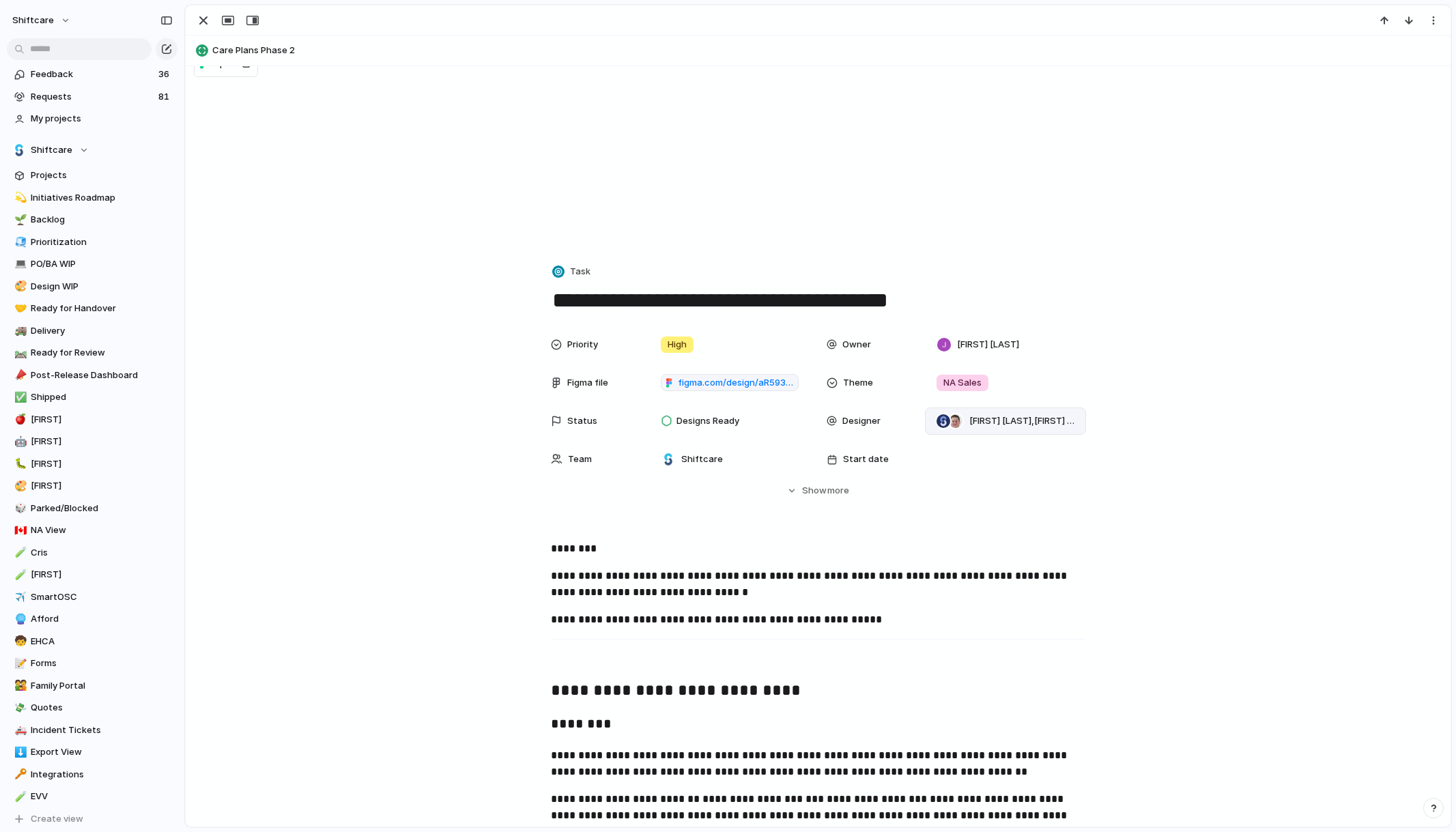 click on "Viscount Villanueva ,  Paul Slater" at bounding box center [1022, 421] 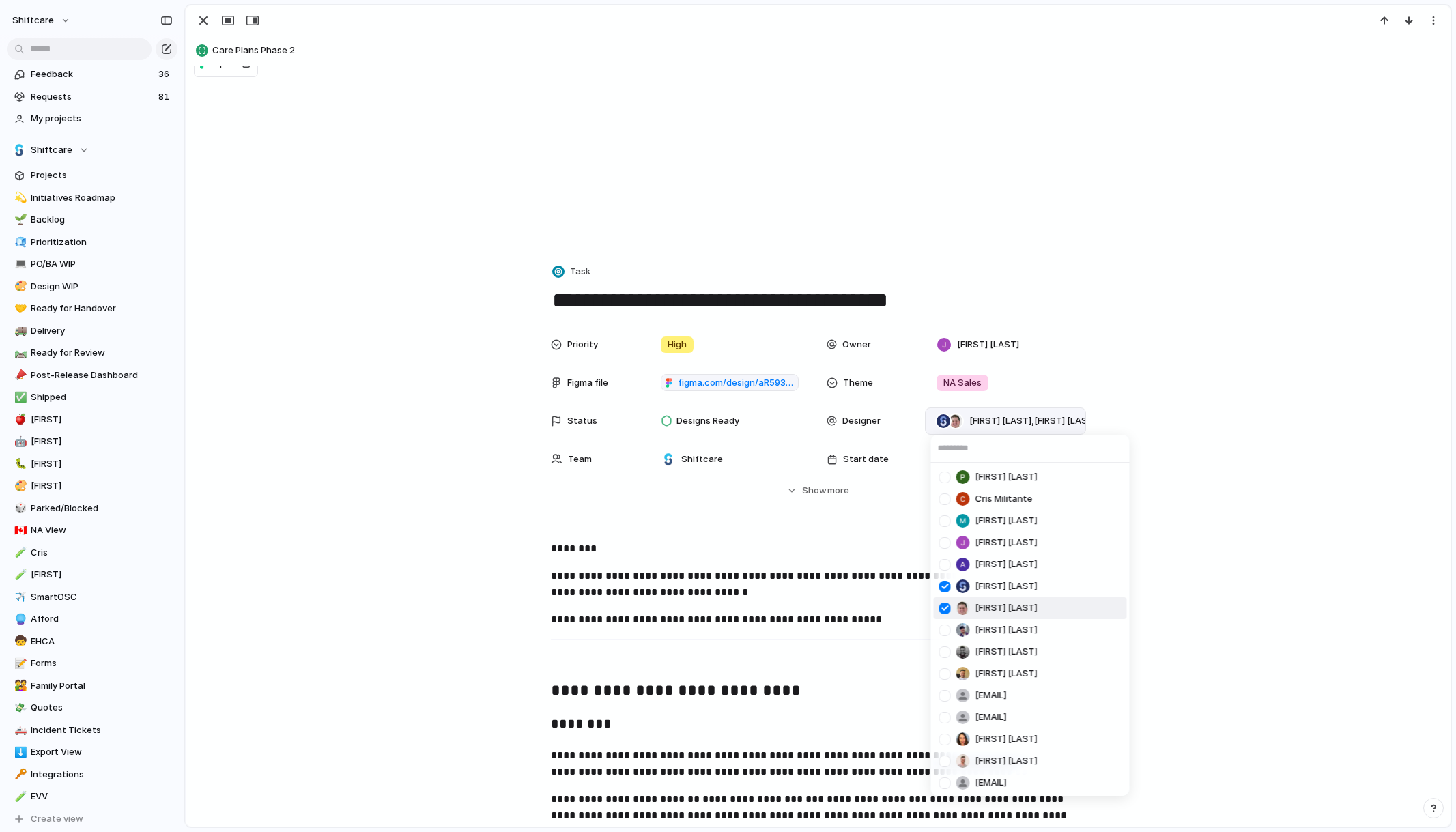 click at bounding box center (945, 608) 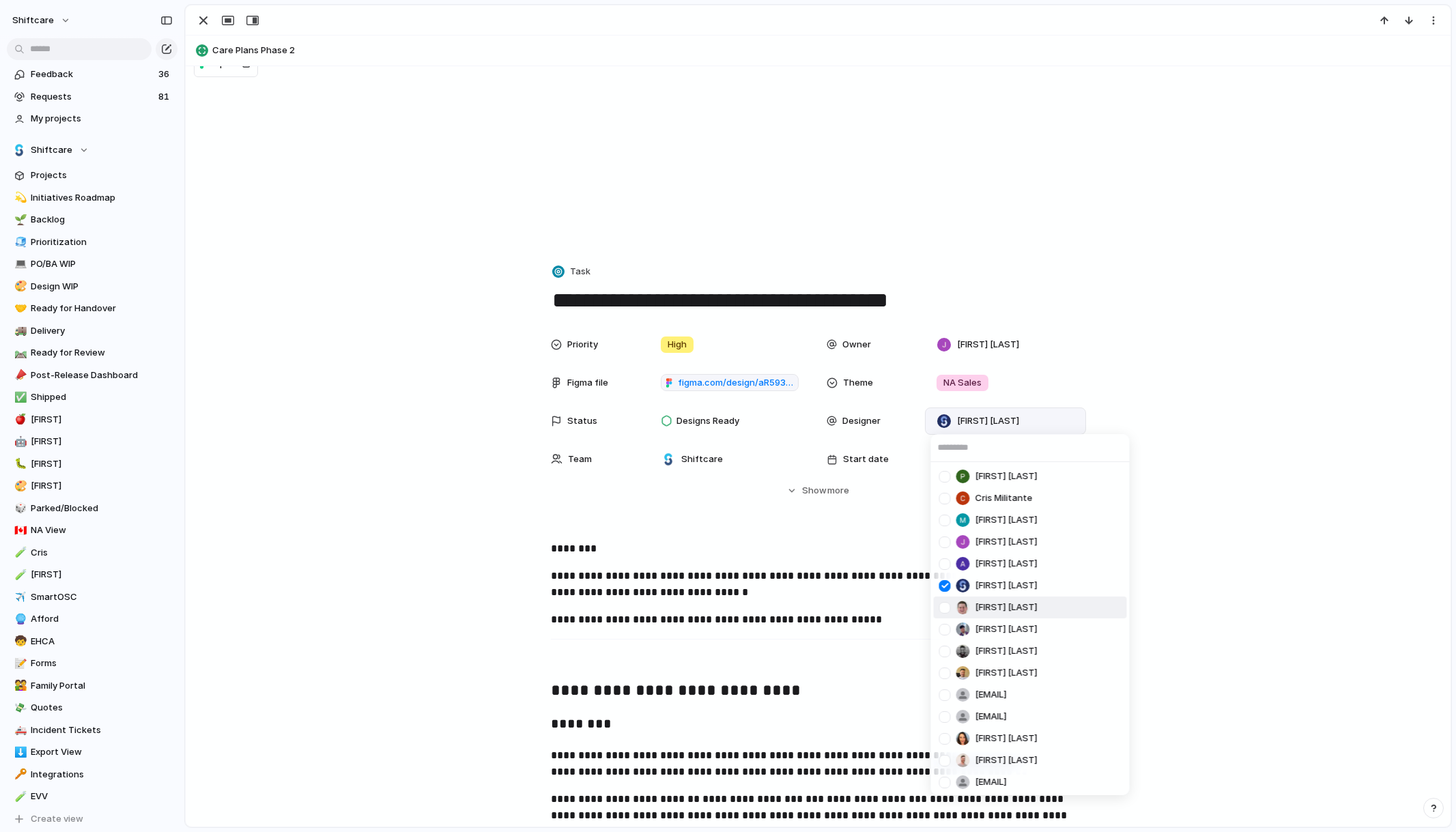 click on "Pei Shan Ang   Cris Militante   Mathew Cagney   Jonathan Agness   Abner Chua   Viscount Villanueva   Paul Slater   Mikey Nanquil   Miguel Molina   Suyog KC   josephine.gabarda@shiftcare.com   bibek.khadka@shiftcare.com   Alexandra Doyle   Patrick Gaudreault   gourav.agnani@shiftcare.com   Neil Jamieson   Ian Rugas   Lorielyn Salaver   Eloi Digluis   Mark Santos   Mary Jane Murakami   Mikko Tan   april.colasino@shiftcare.com   Ian Deshays   karl.paragua@shiftcare.com" at bounding box center [728, 416] 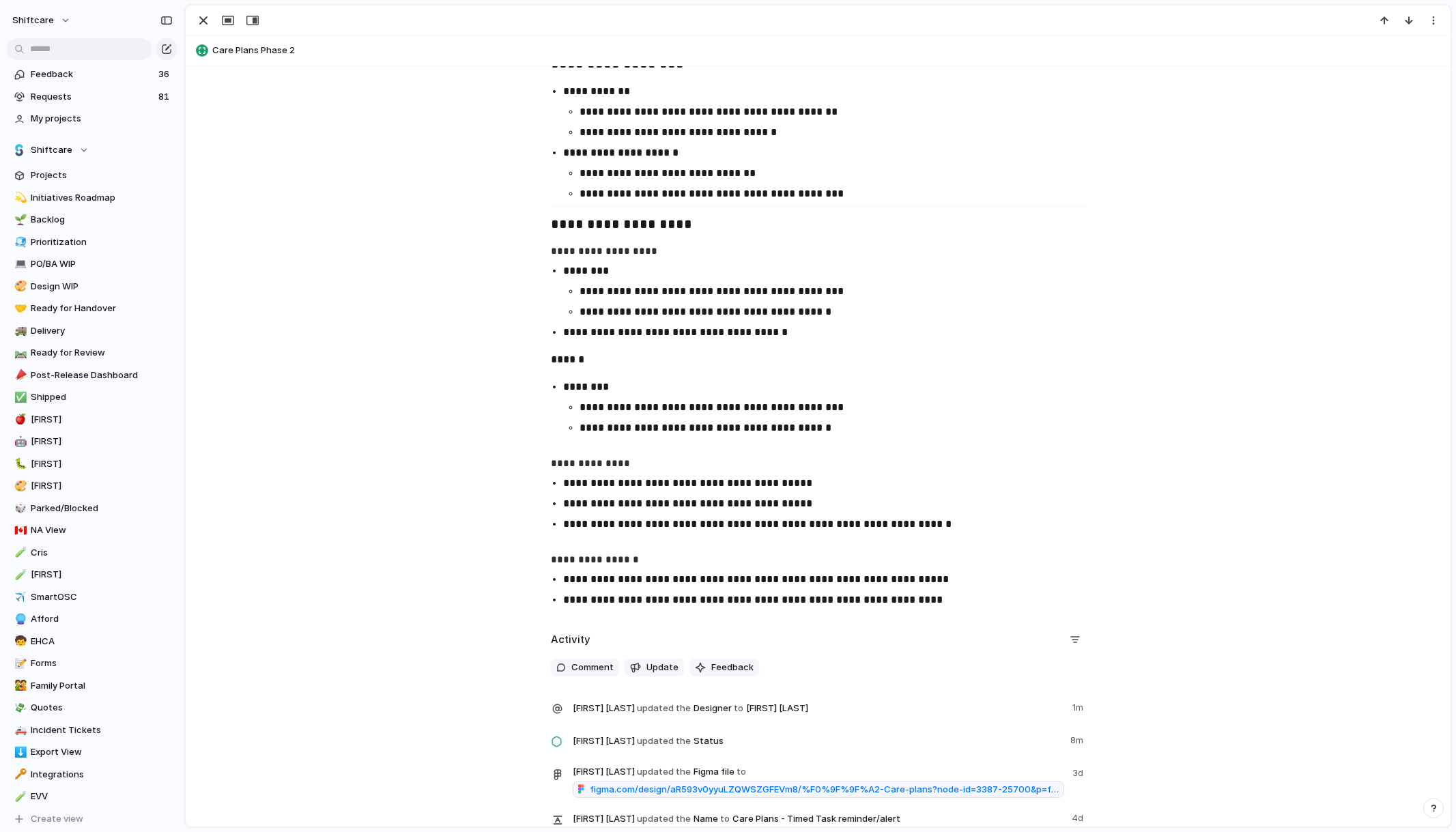 scroll, scrollTop: 1949, scrollLeft: 0, axis: vertical 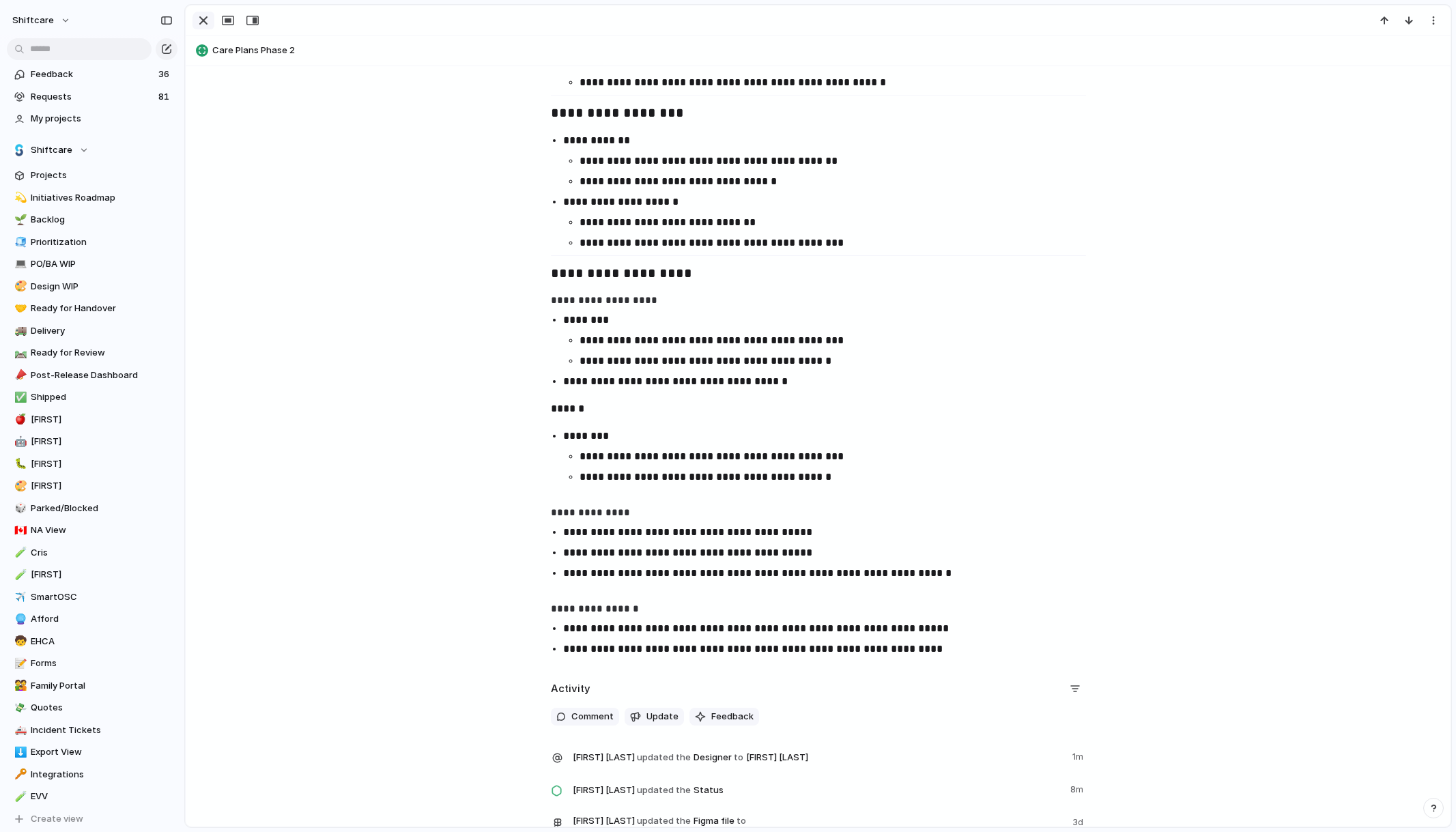 click at bounding box center [203, 20] 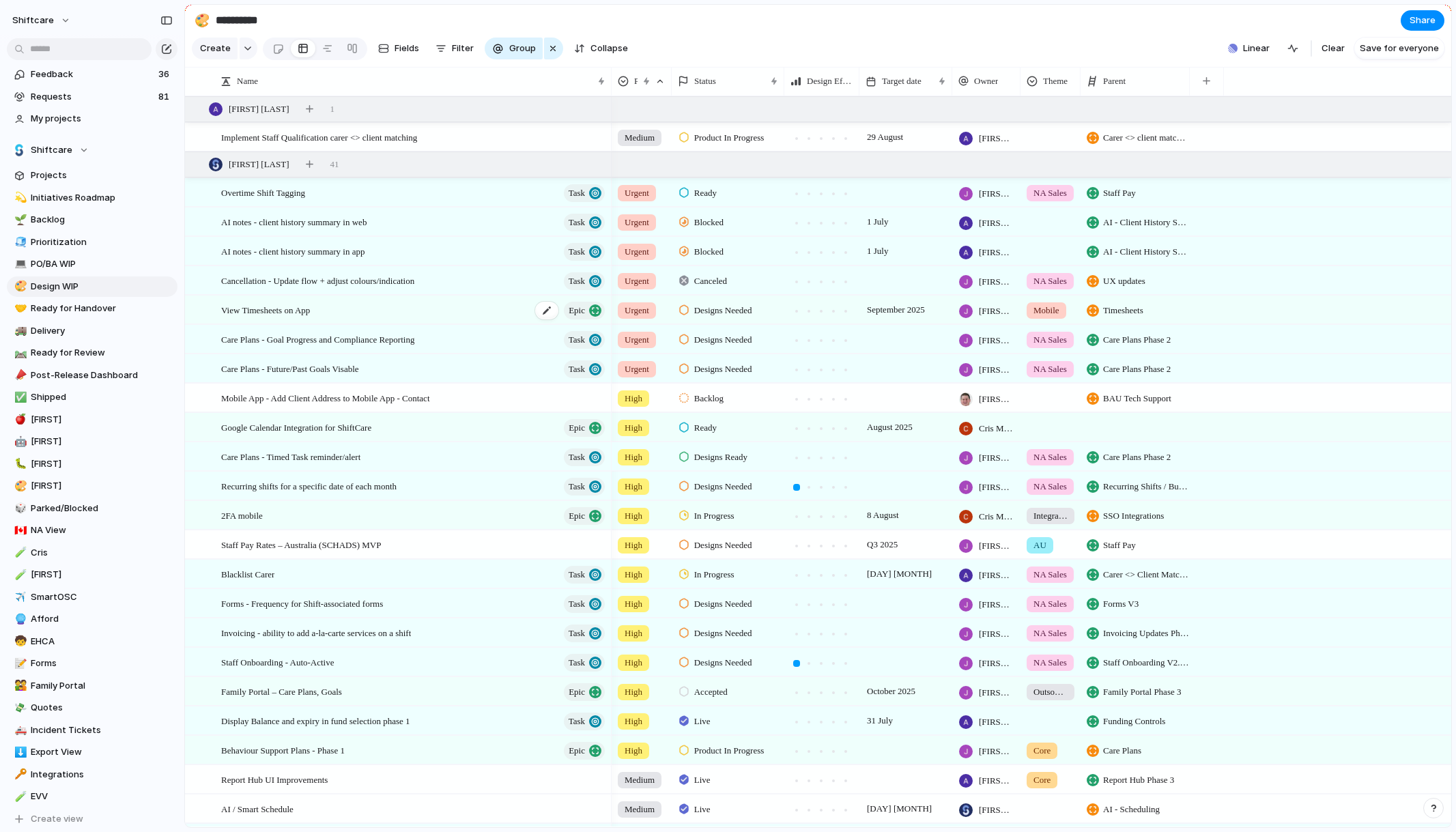 scroll, scrollTop: 29, scrollLeft: 0, axis: vertical 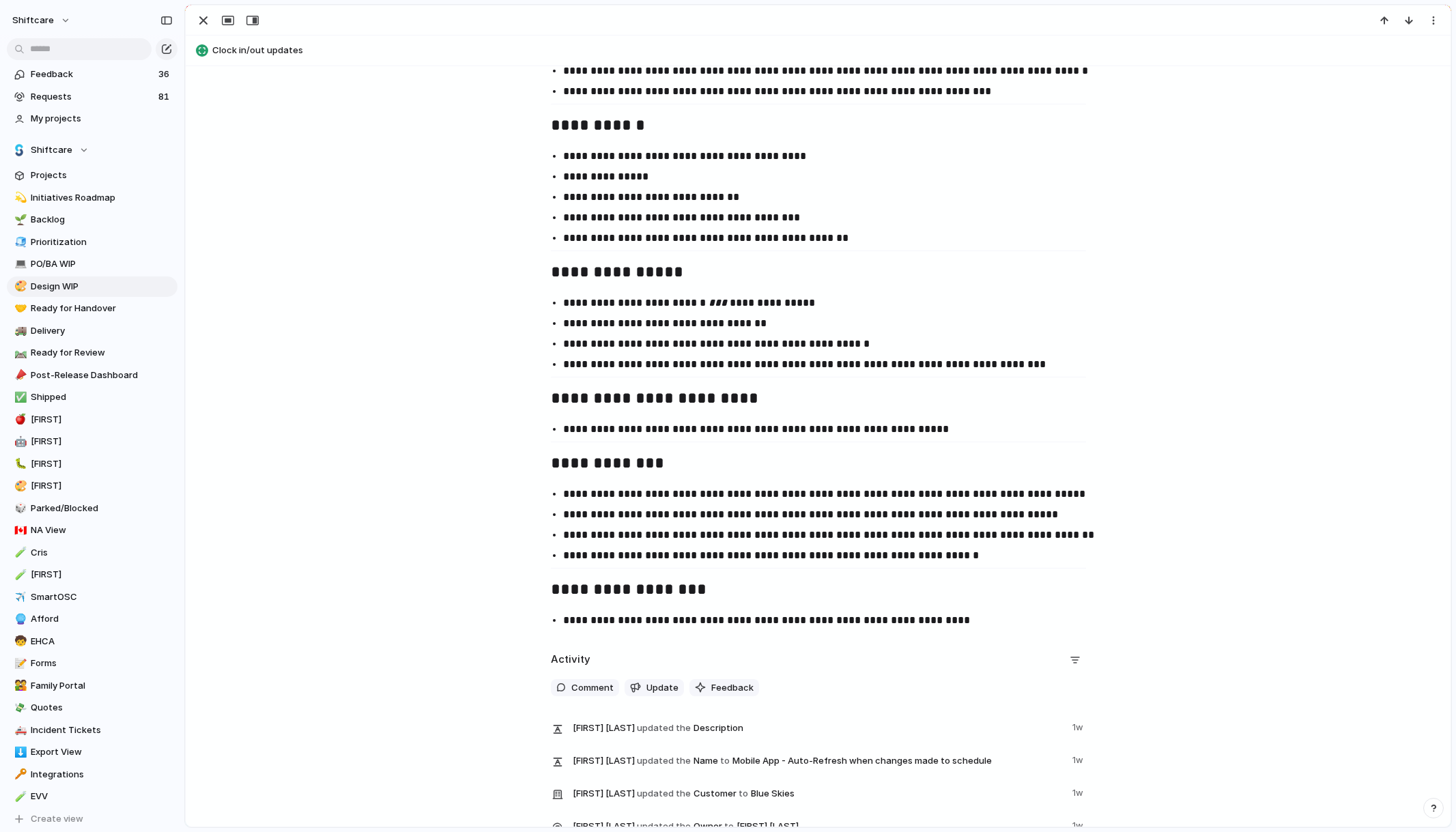 click on "**********" at bounding box center [818, -11] 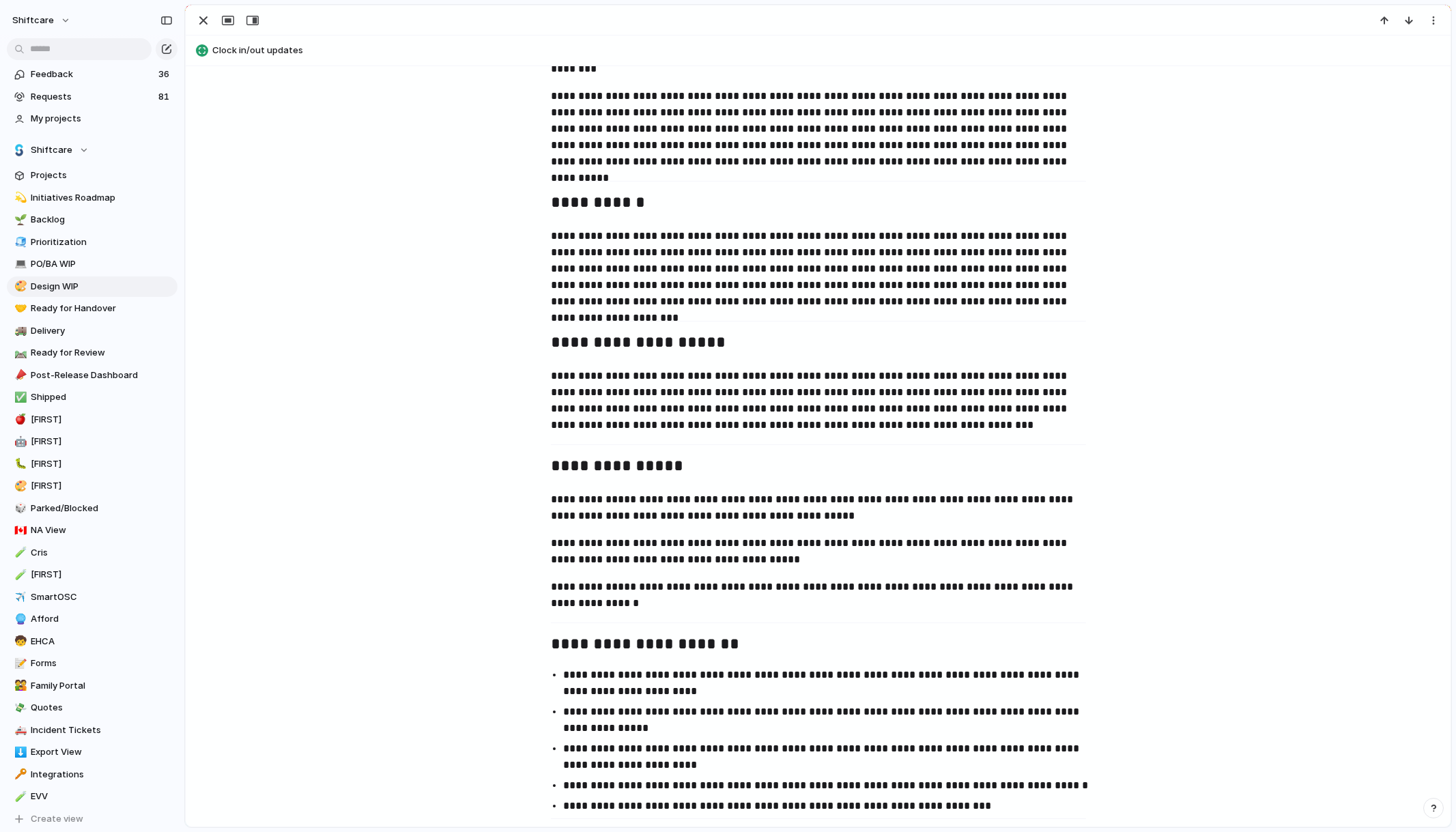 scroll, scrollTop: 350, scrollLeft: 0, axis: vertical 